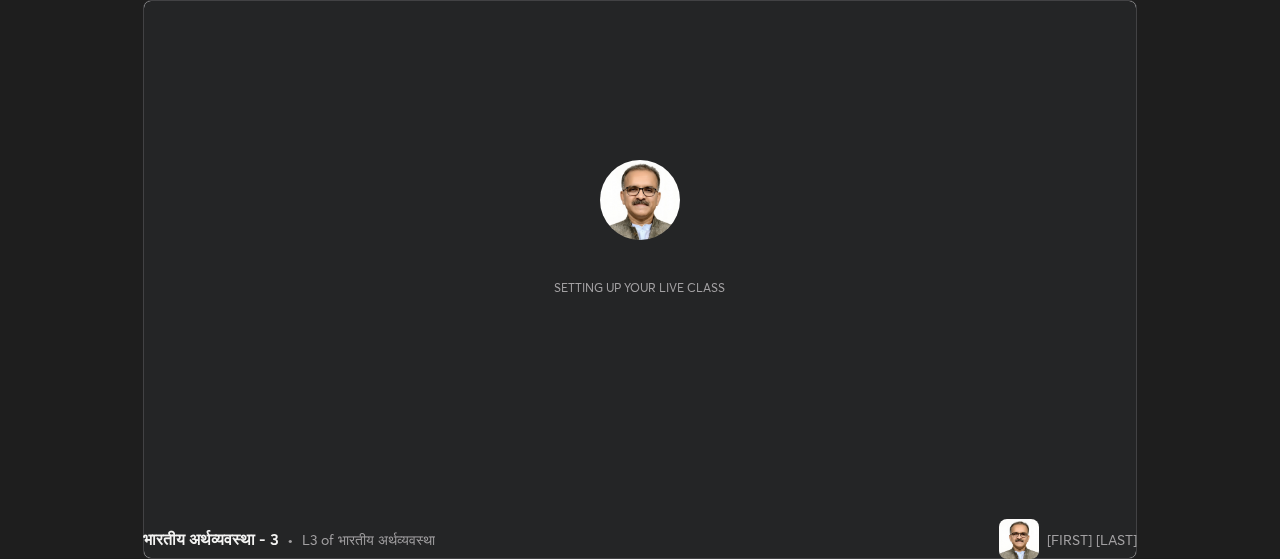 scroll, scrollTop: 0, scrollLeft: 0, axis: both 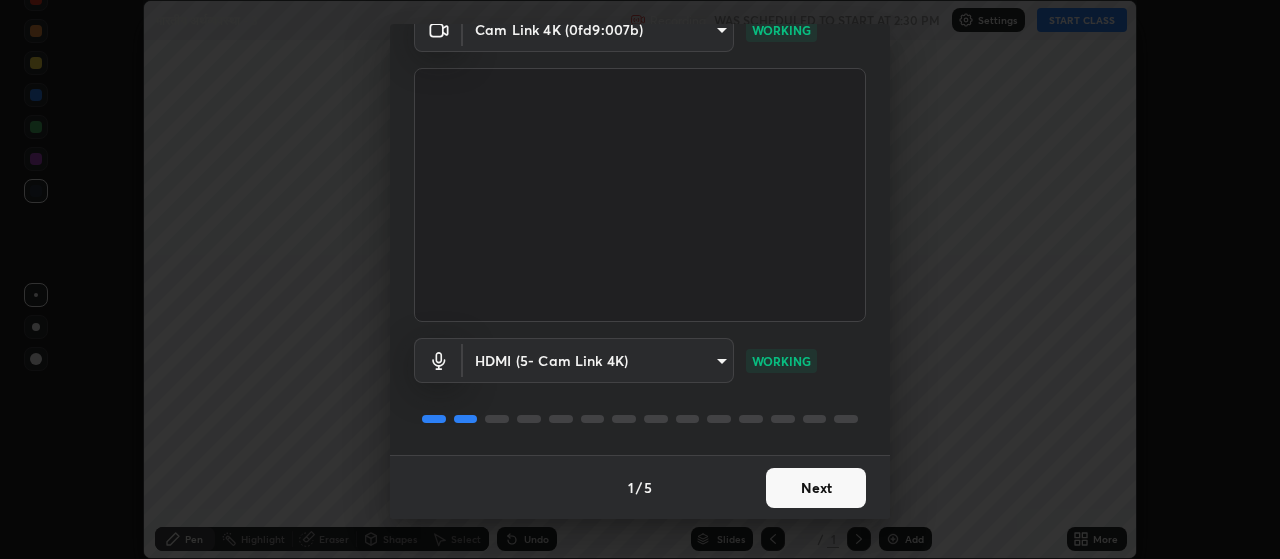 click on "Next" at bounding box center (816, 488) 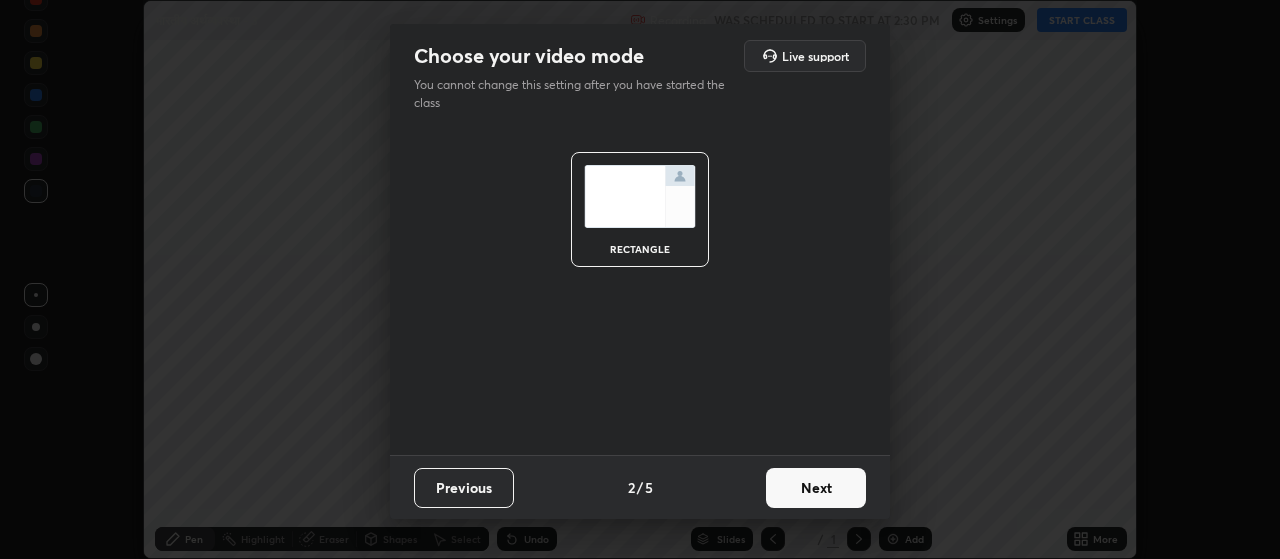 scroll, scrollTop: 0, scrollLeft: 0, axis: both 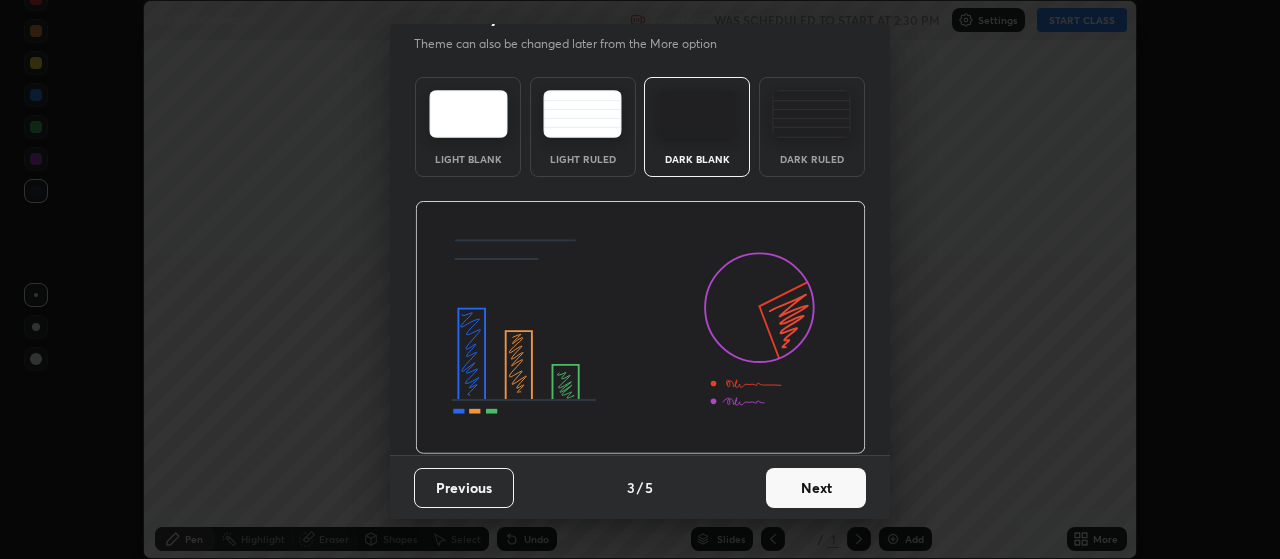 click on "Next" at bounding box center [816, 488] 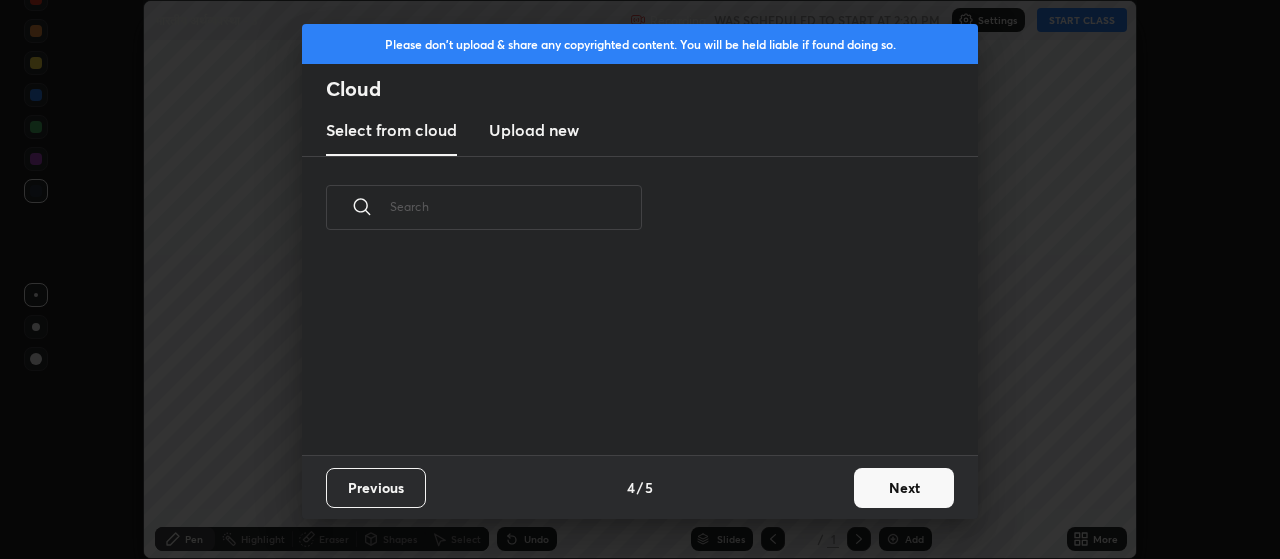 scroll, scrollTop: 0, scrollLeft: 0, axis: both 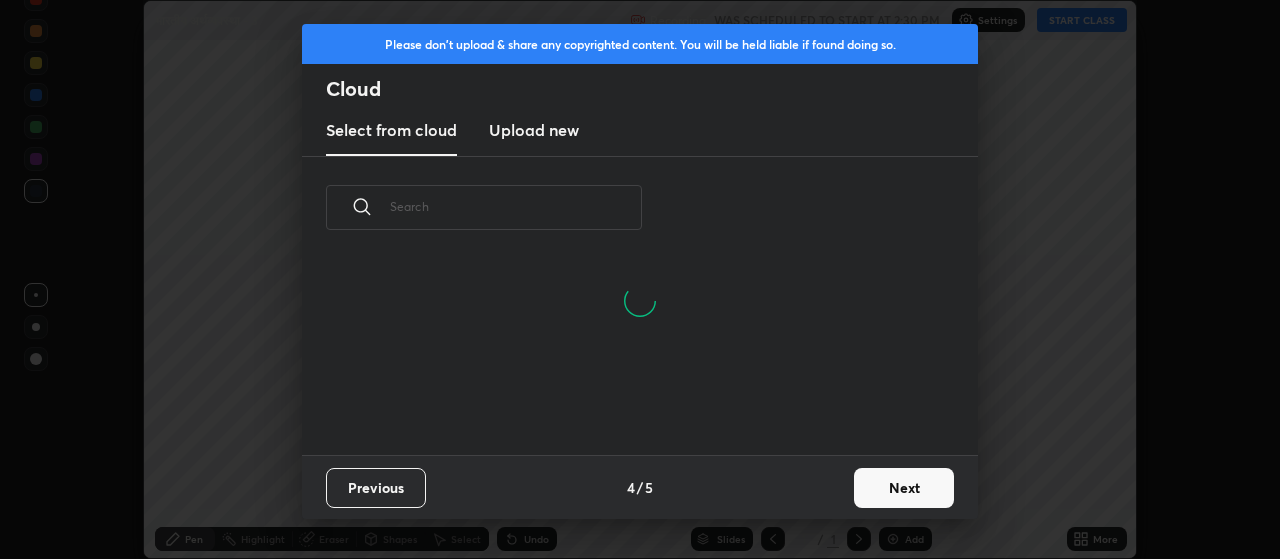 click on "Next" at bounding box center [904, 488] 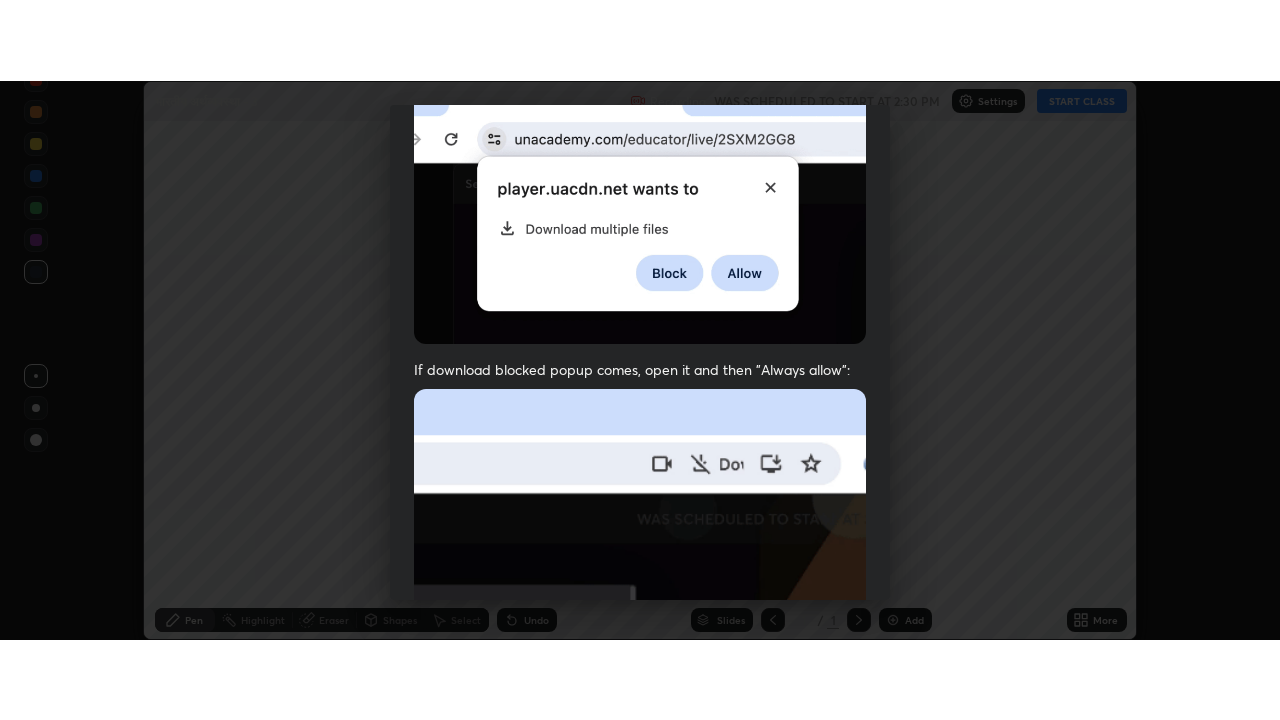 scroll, scrollTop: 505, scrollLeft: 0, axis: vertical 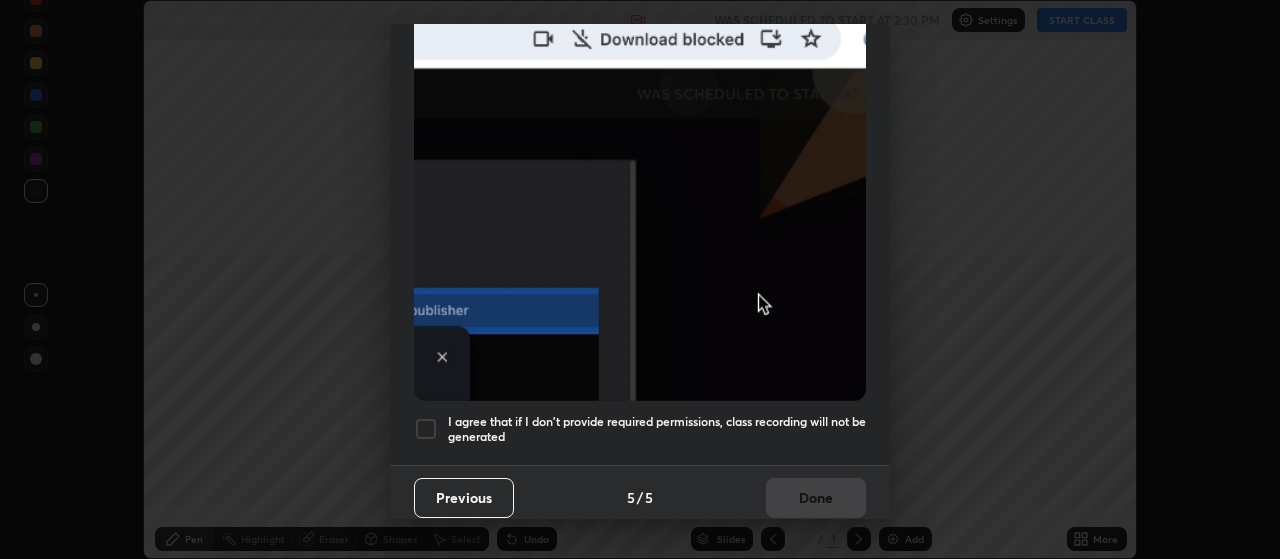 click on "I agree that if I don't provide required permissions, class recording will not be generated" at bounding box center [640, 429] 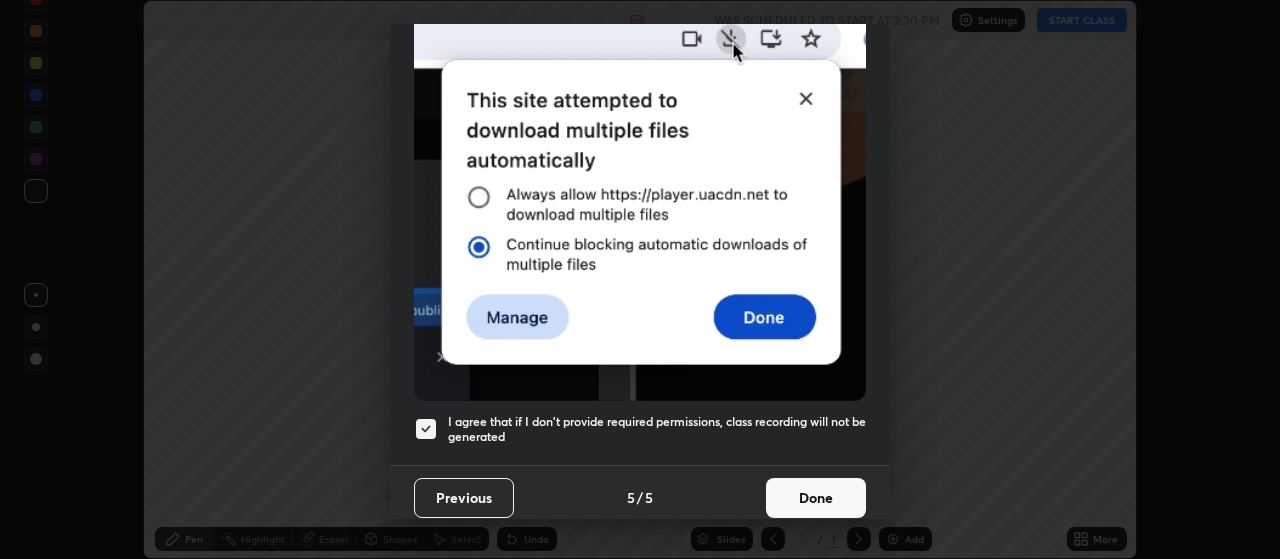 click on "Done" at bounding box center [816, 498] 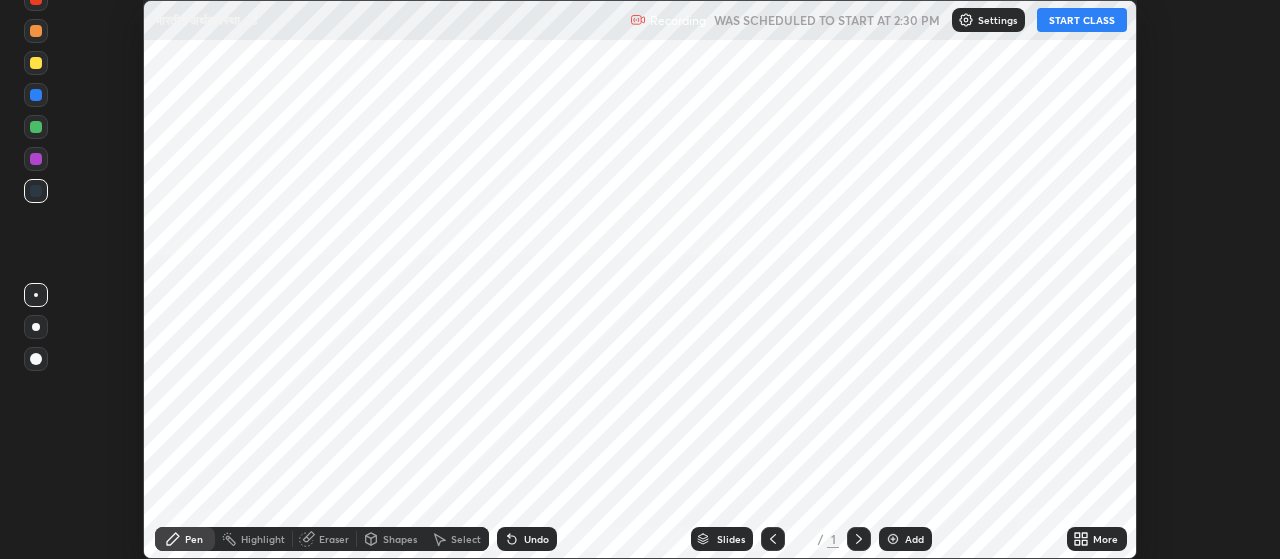 click at bounding box center [893, 539] 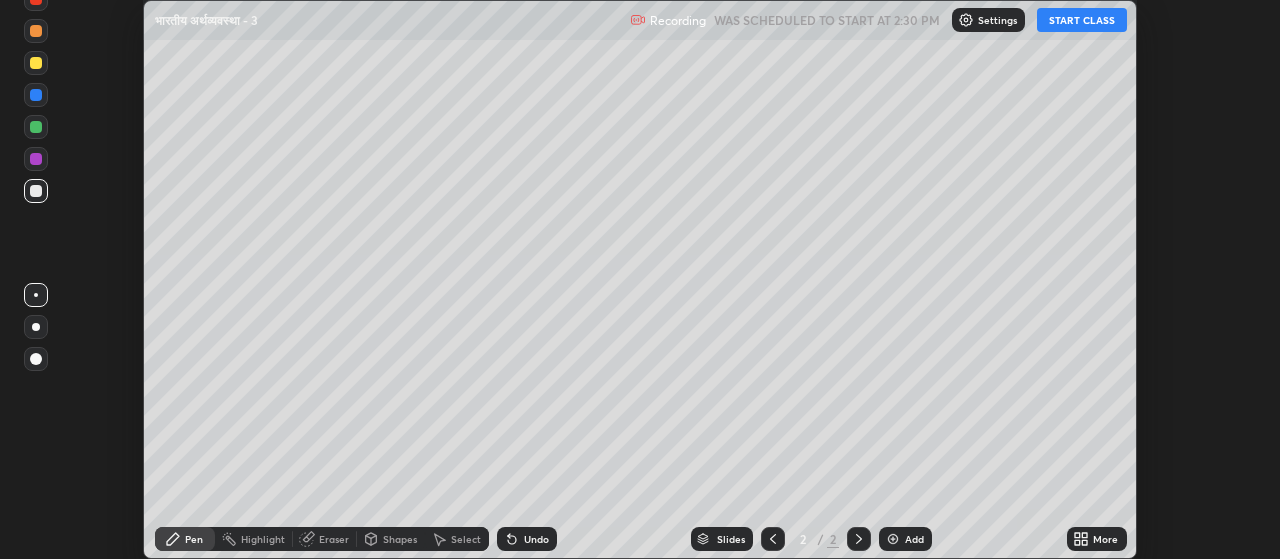 click 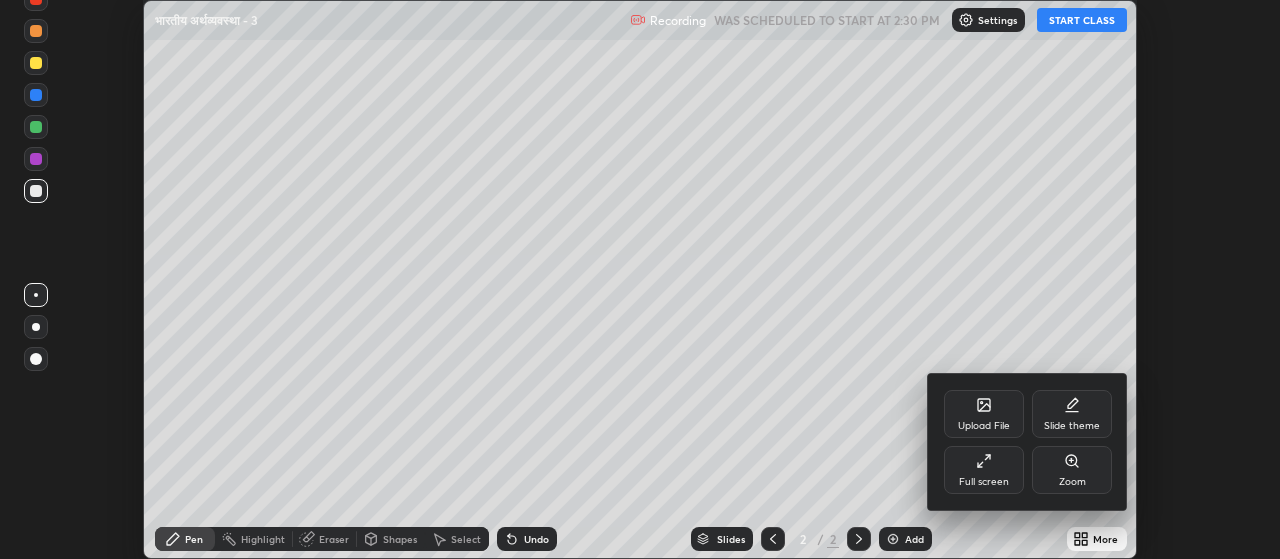 click on "Full screen" at bounding box center [984, 470] 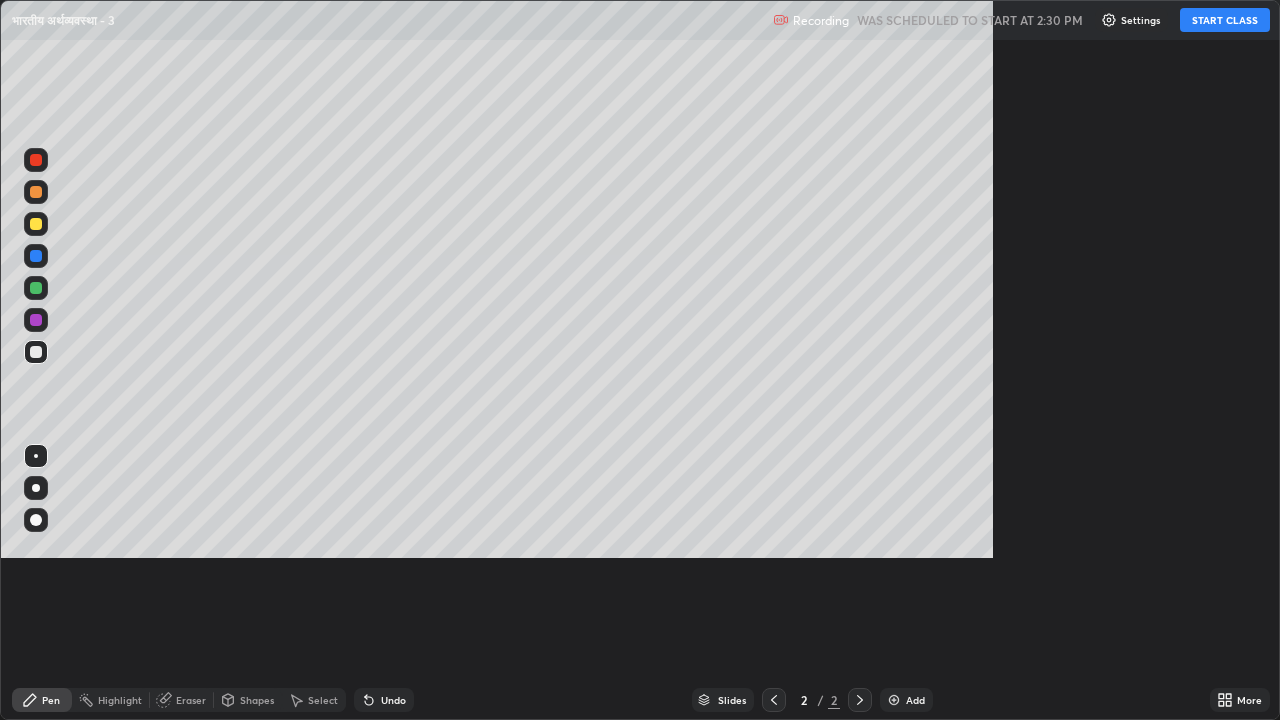 scroll, scrollTop: 99280, scrollLeft: 98720, axis: both 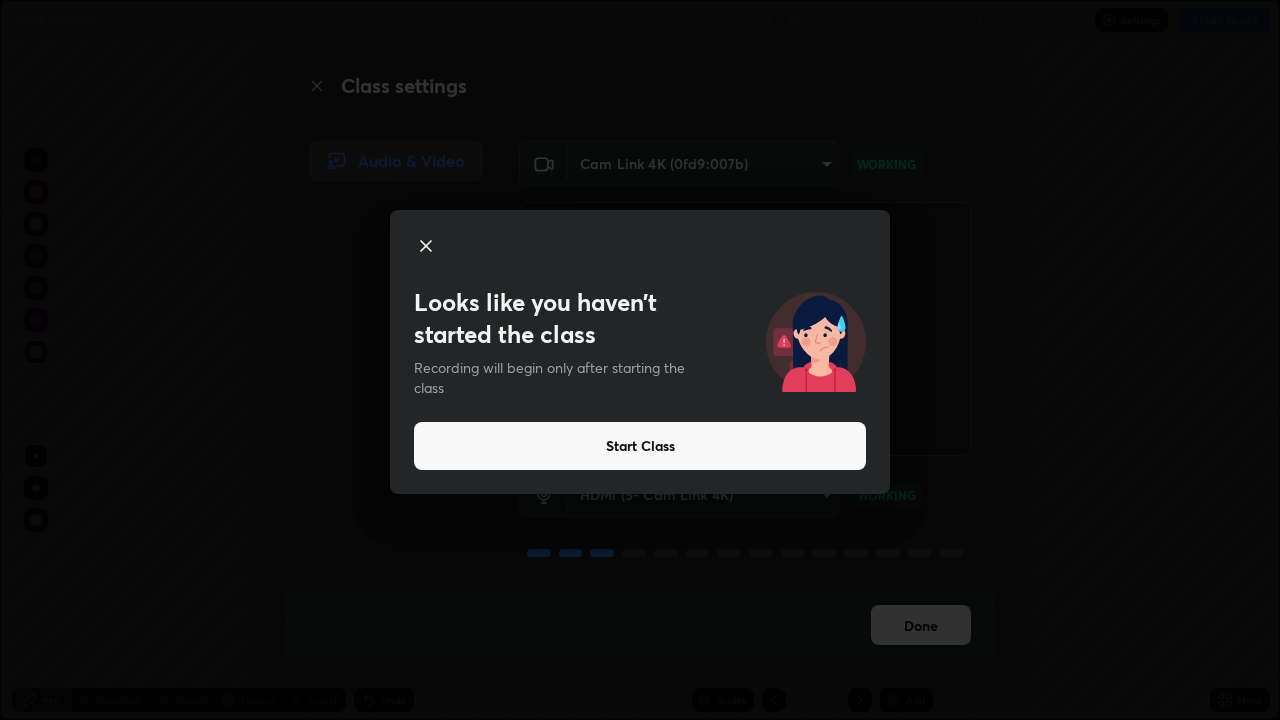 click on "Start Class" at bounding box center (640, 446) 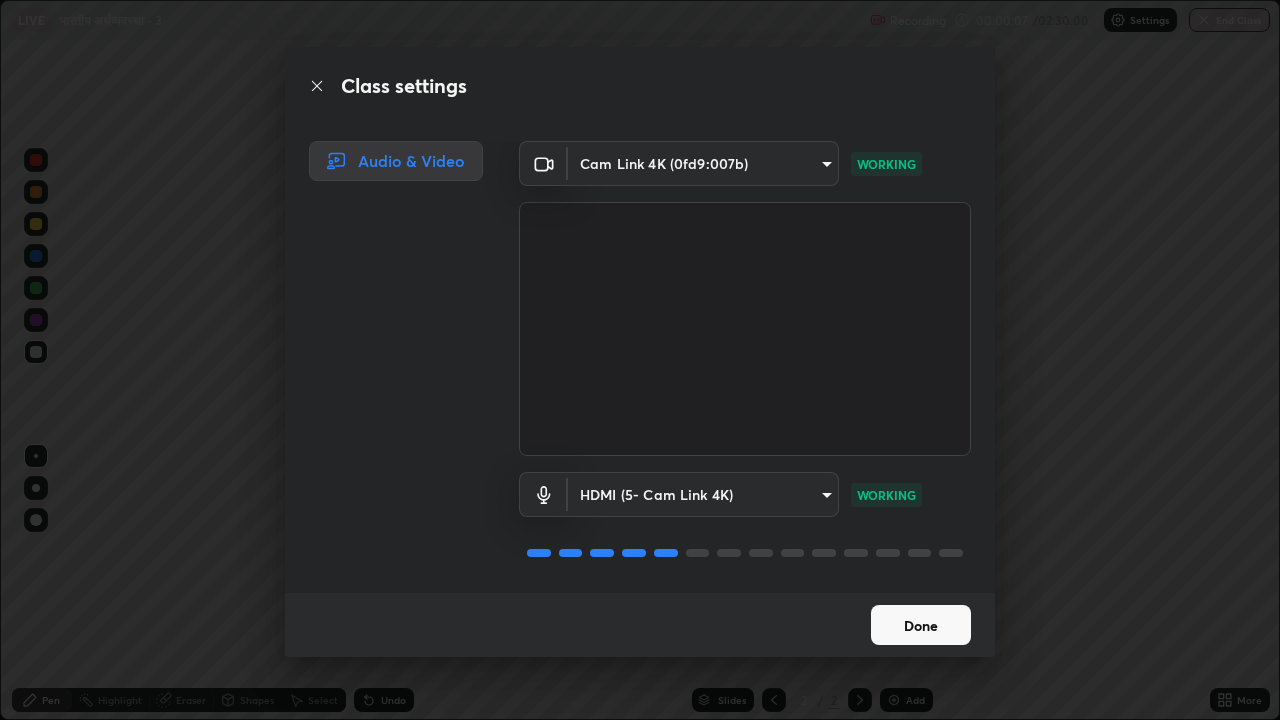 click on "Done" at bounding box center [921, 625] 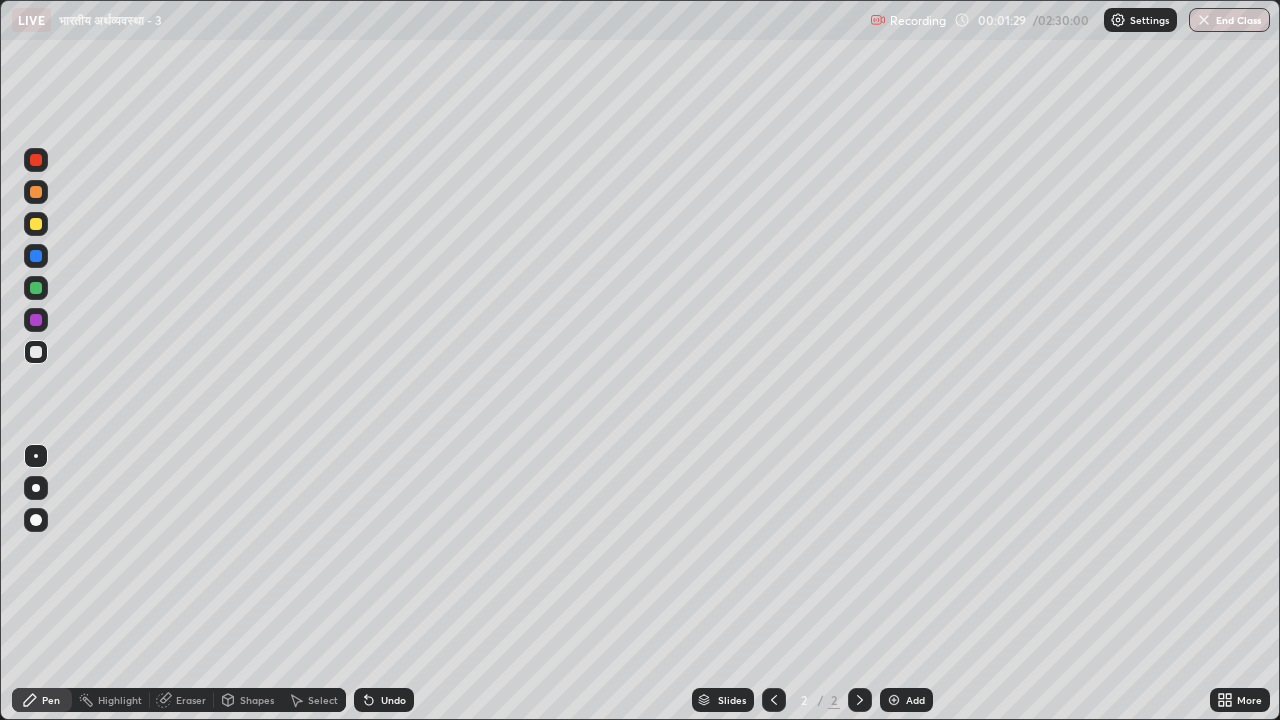 click at bounding box center [36, 224] 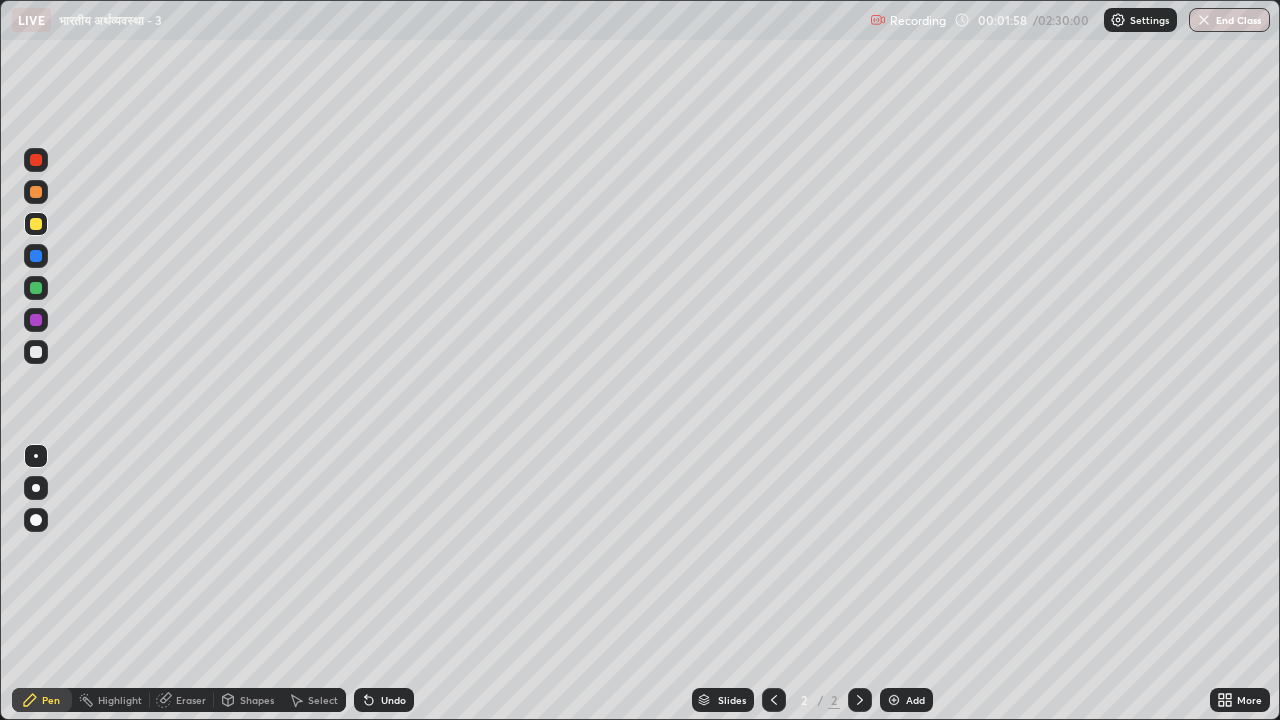 click at bounding box center (36, 352) 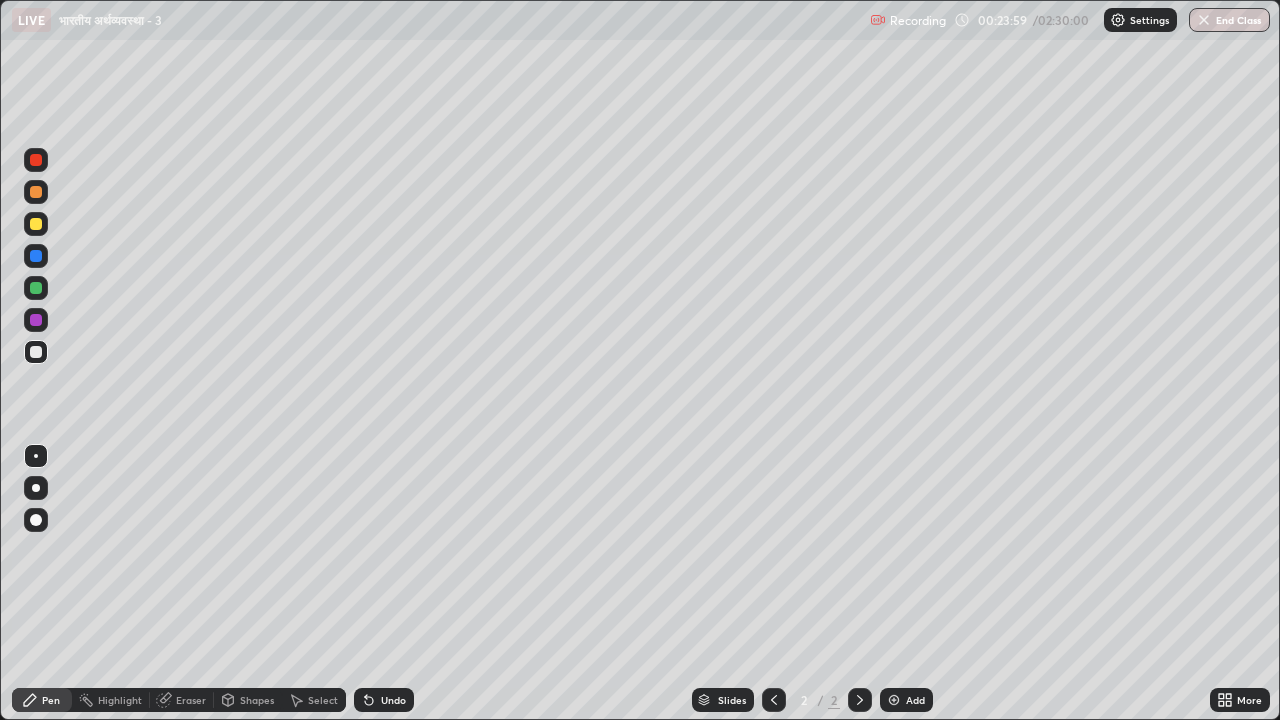 click at bounding box center (894, 700) 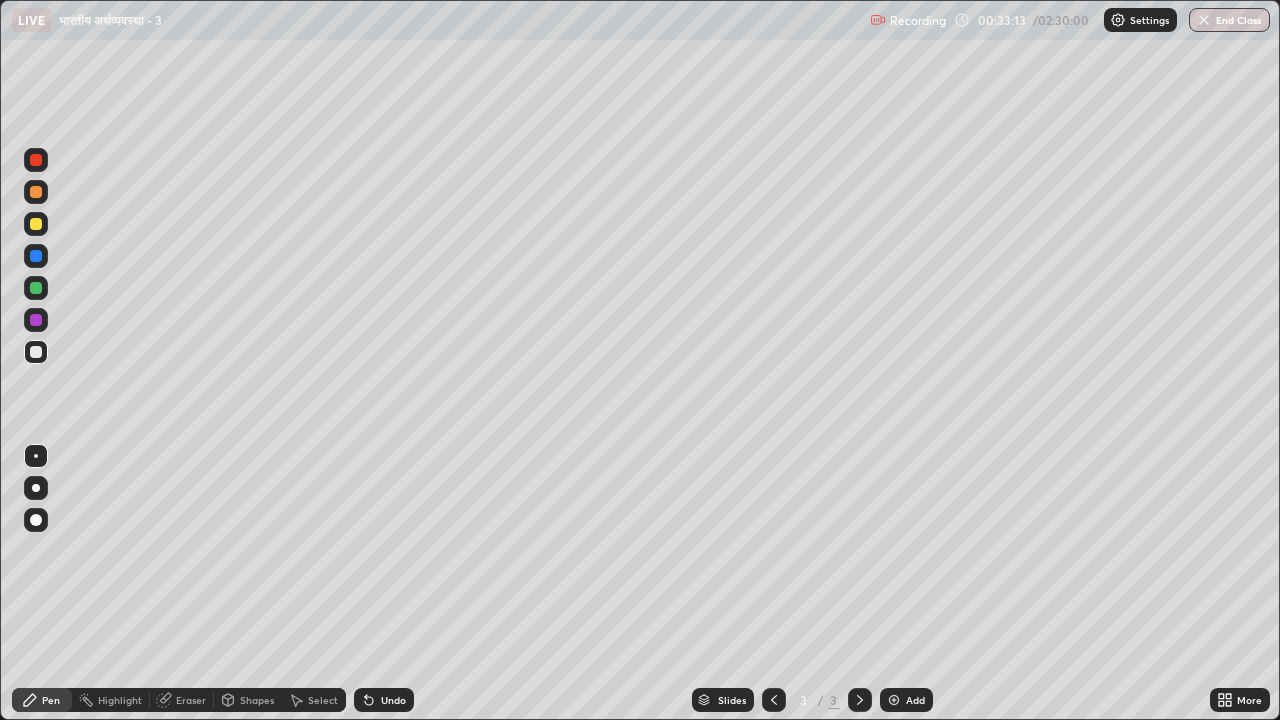 click at bounding box center (894, 700) 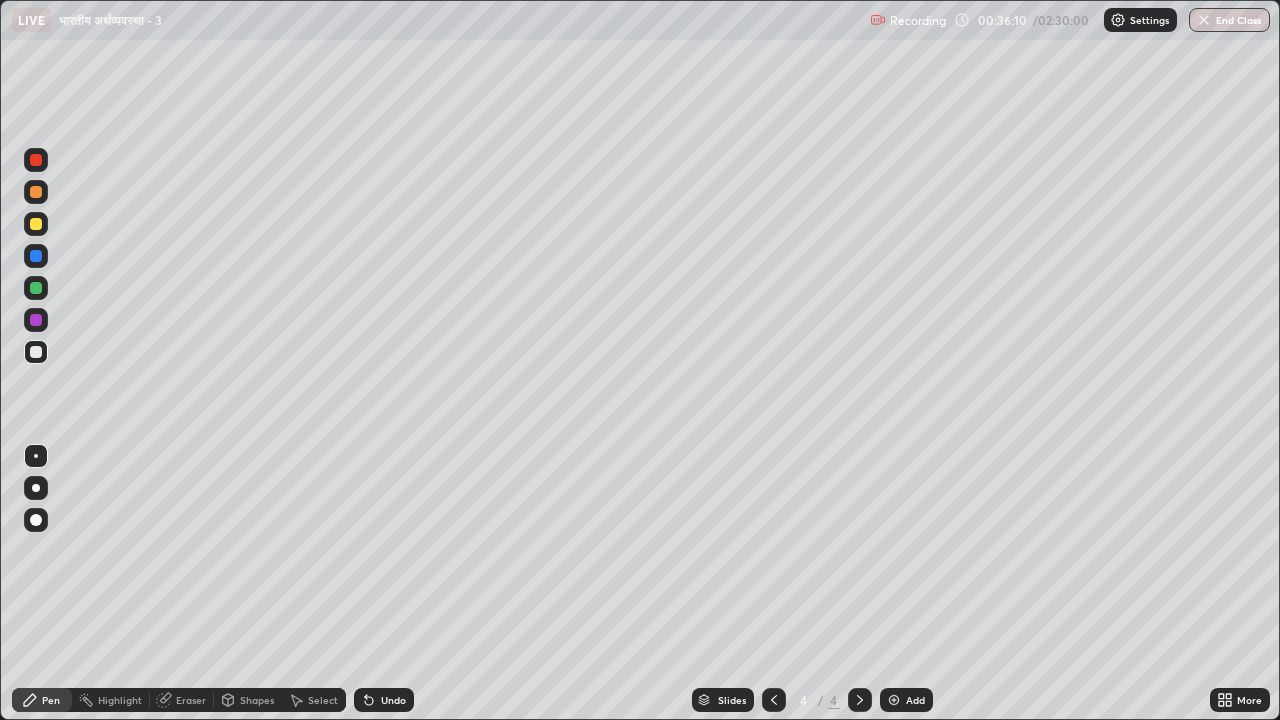 click 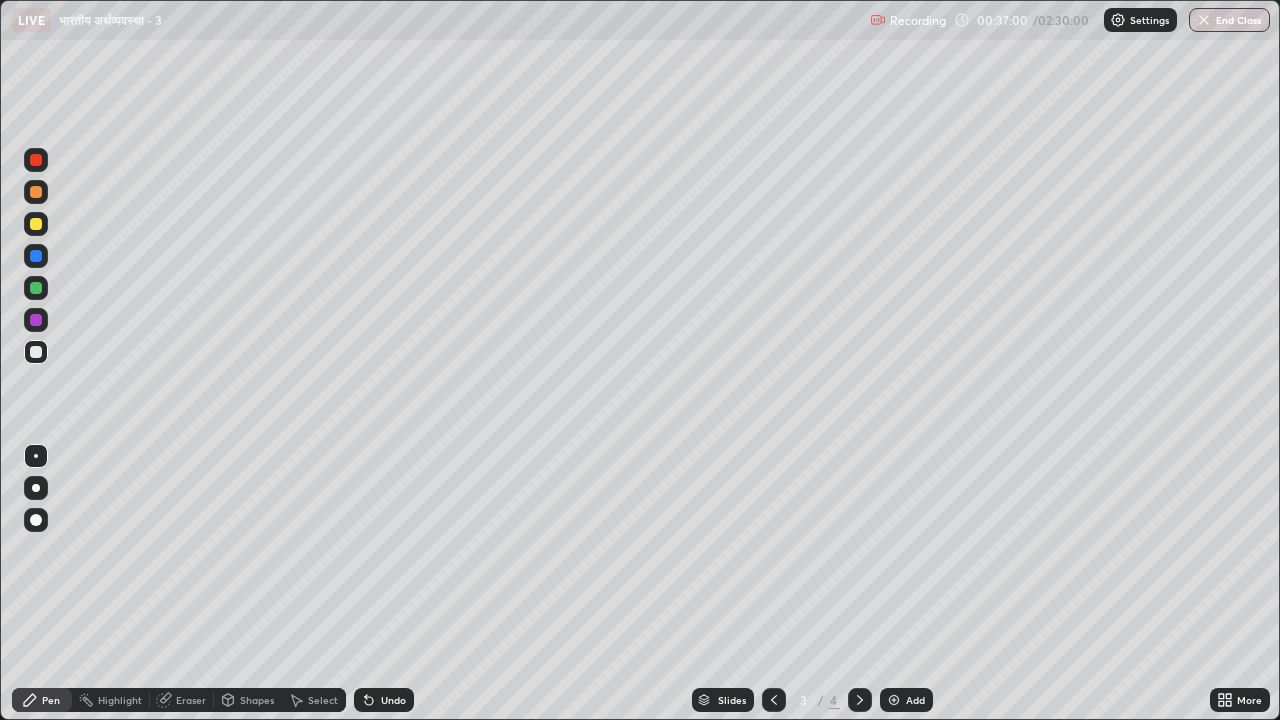 click 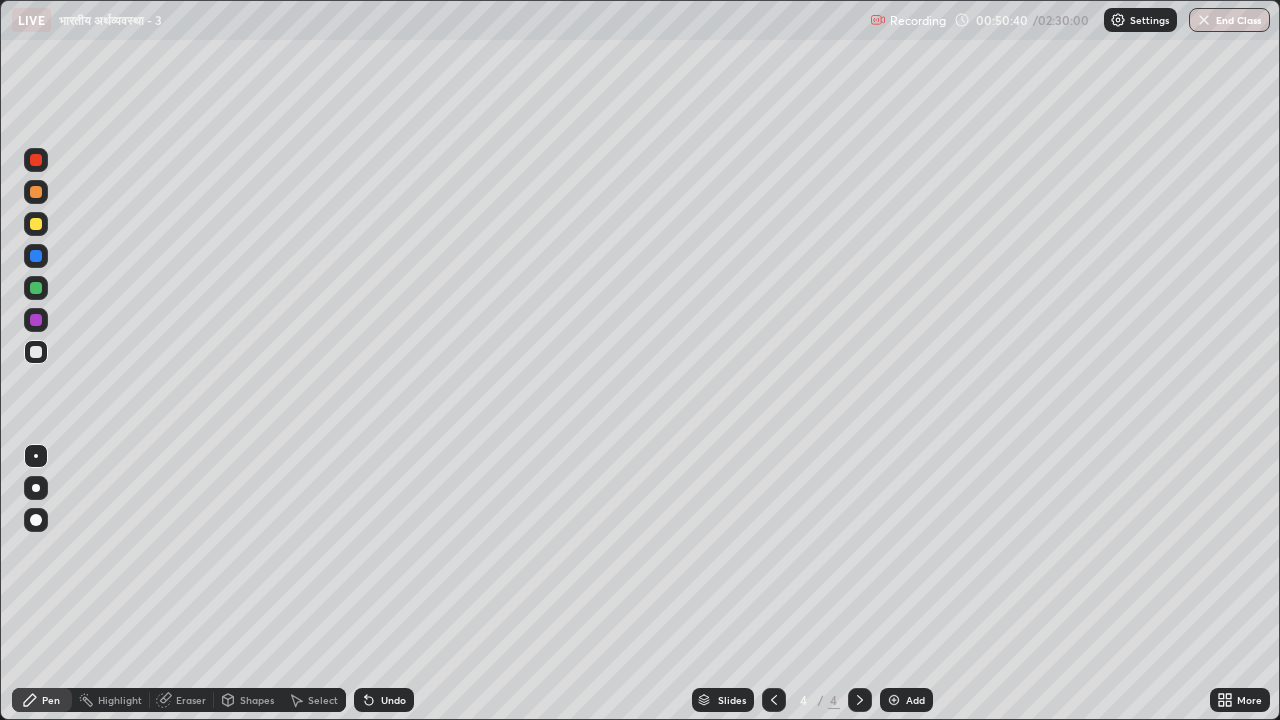 click at bounding box center [894, 700] 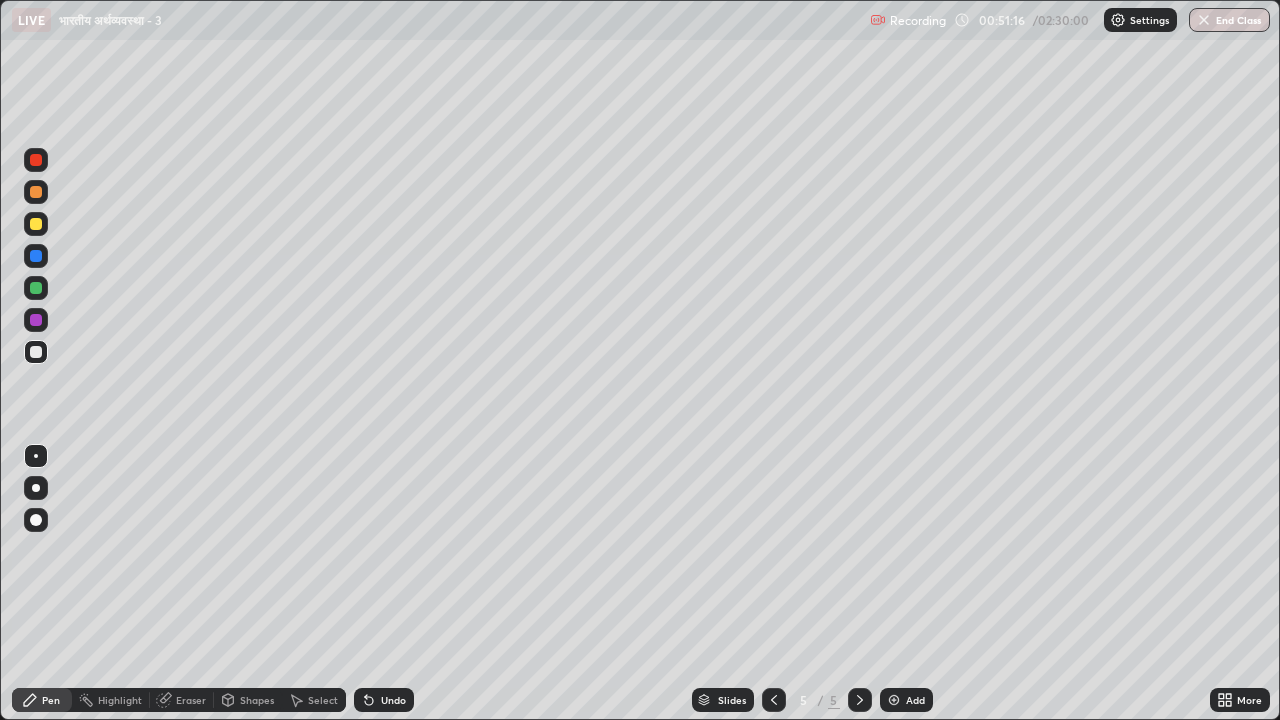 click on "Undo" at bounding box center [393, 700] 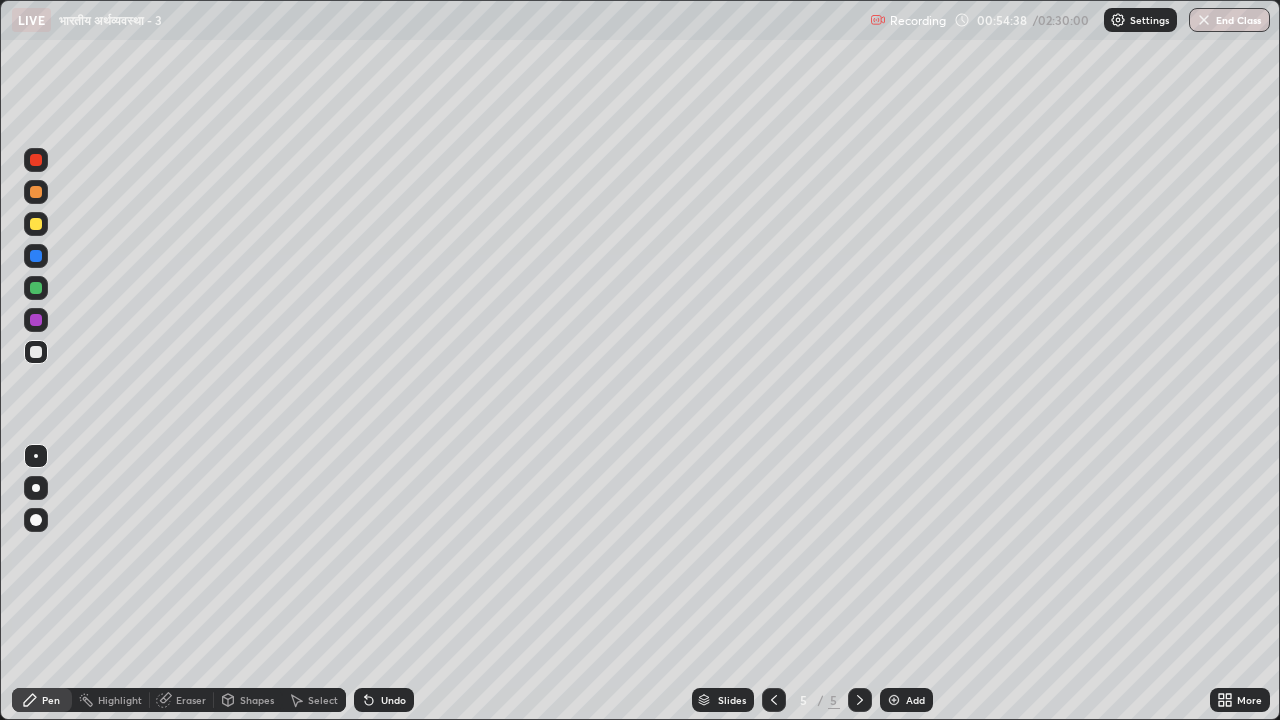 click 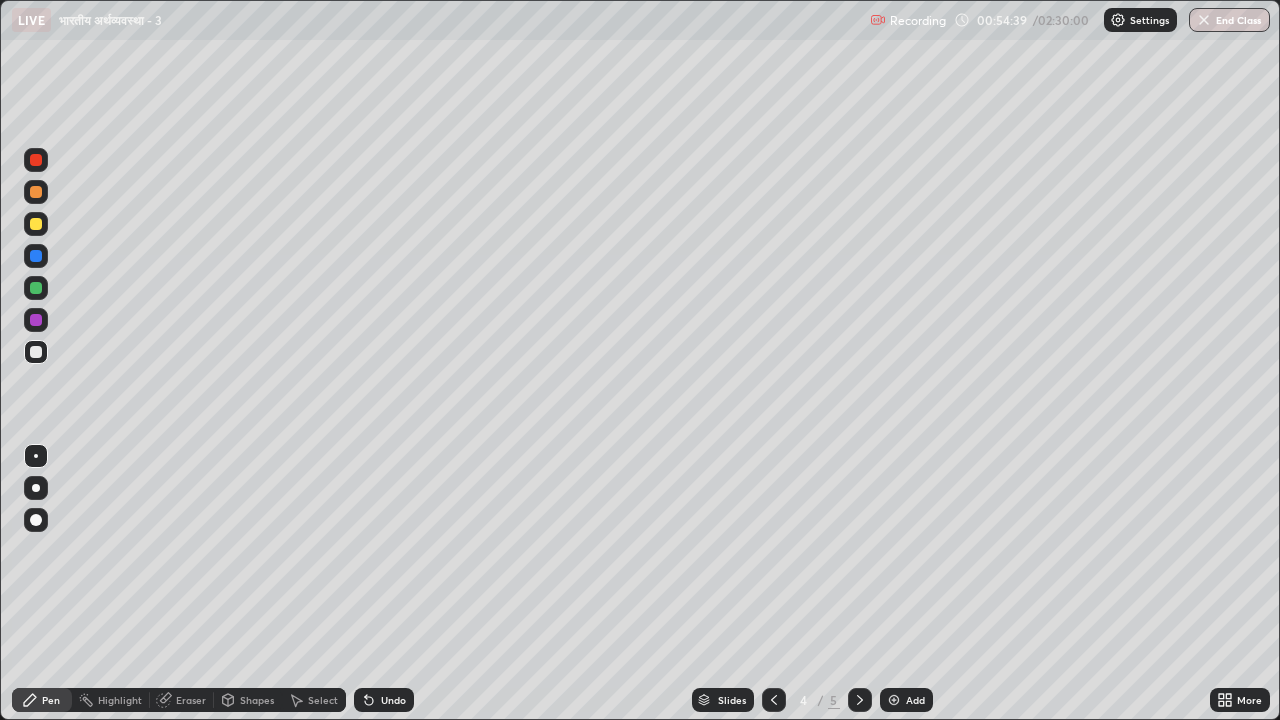 click 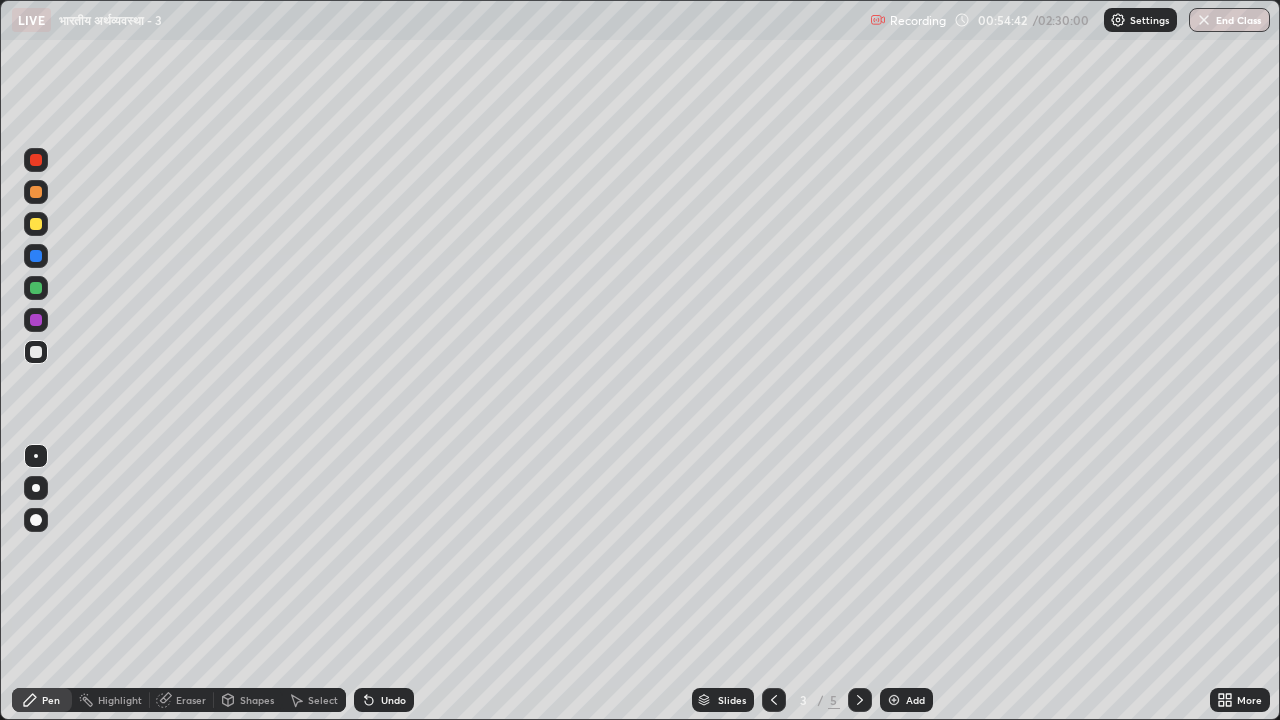click at bounding box center (36, 224) 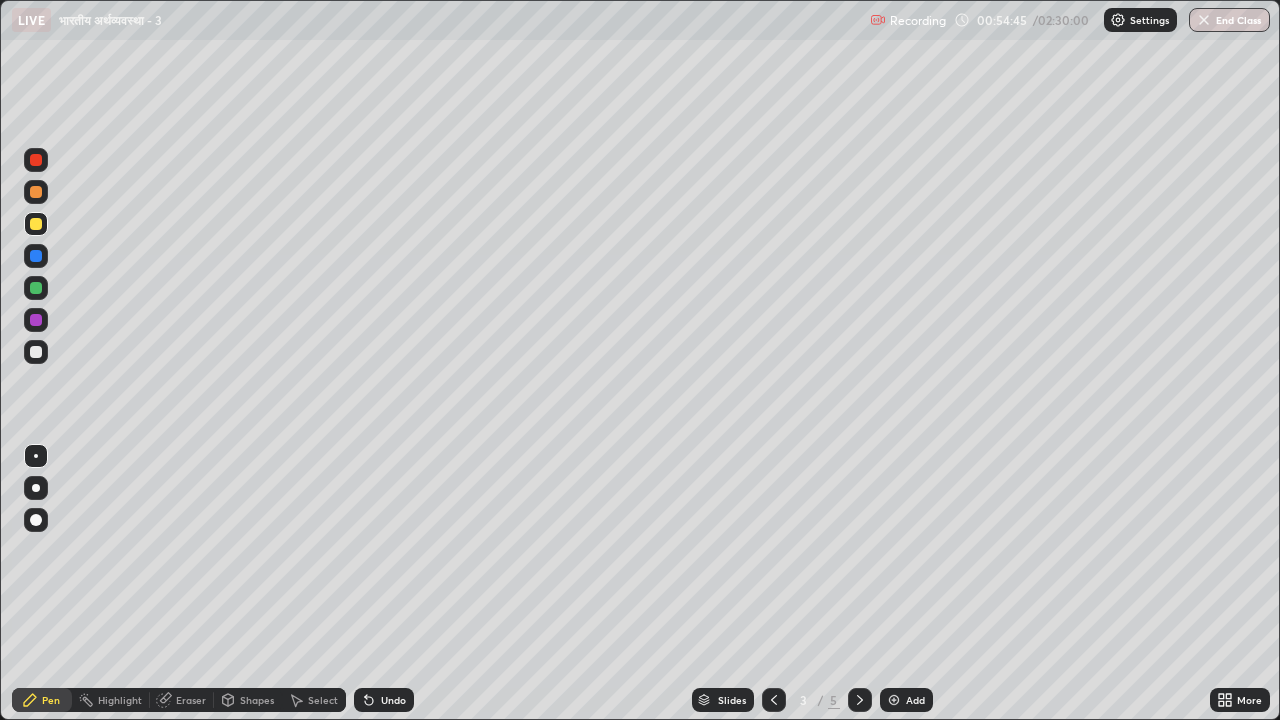 click 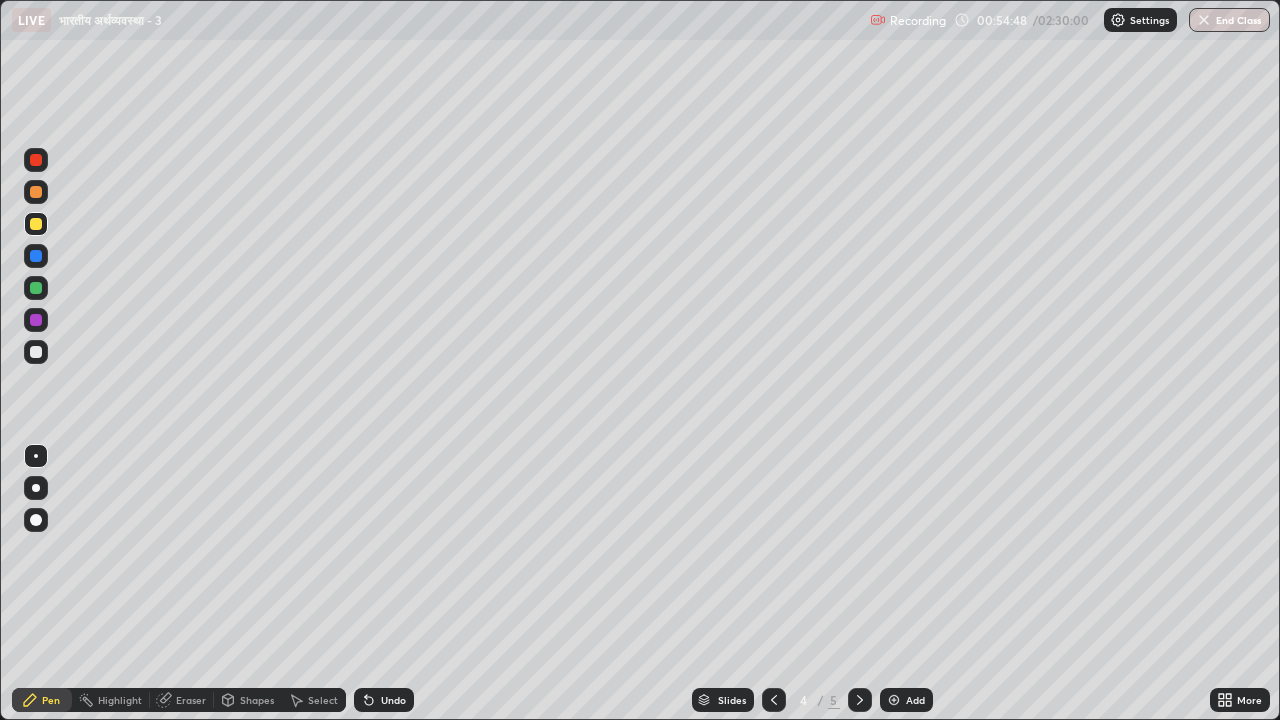 click 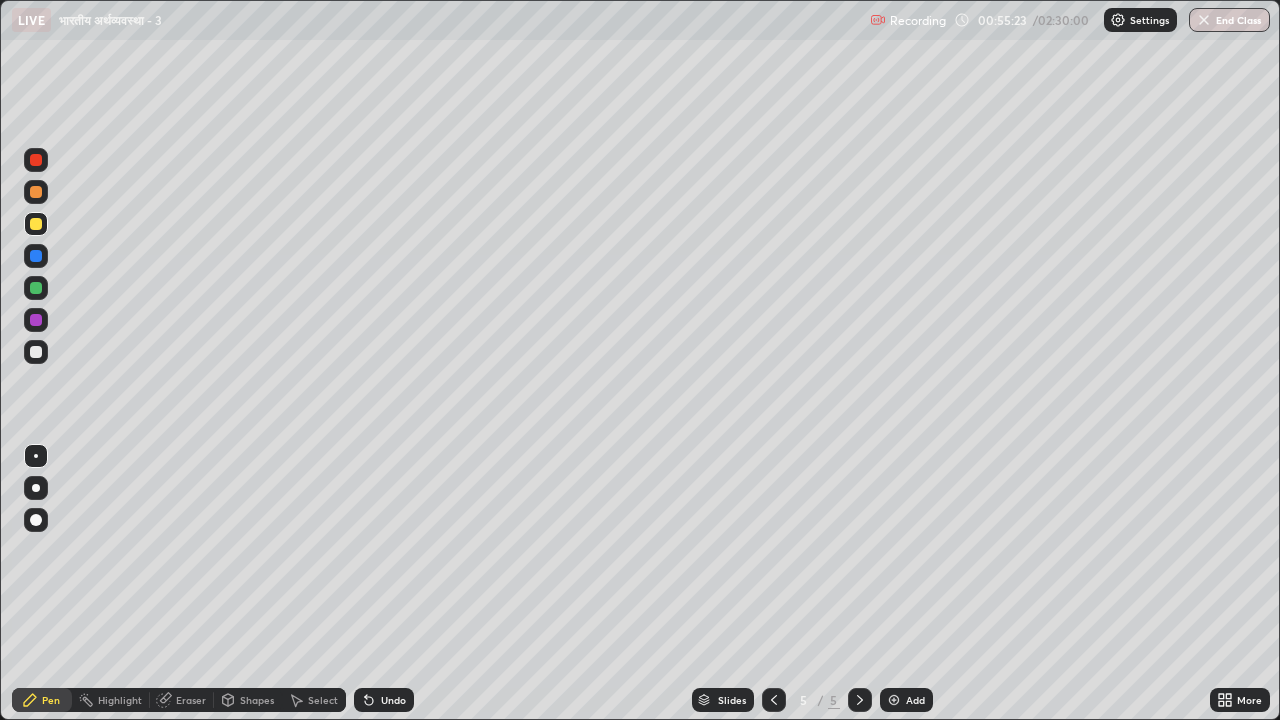 click 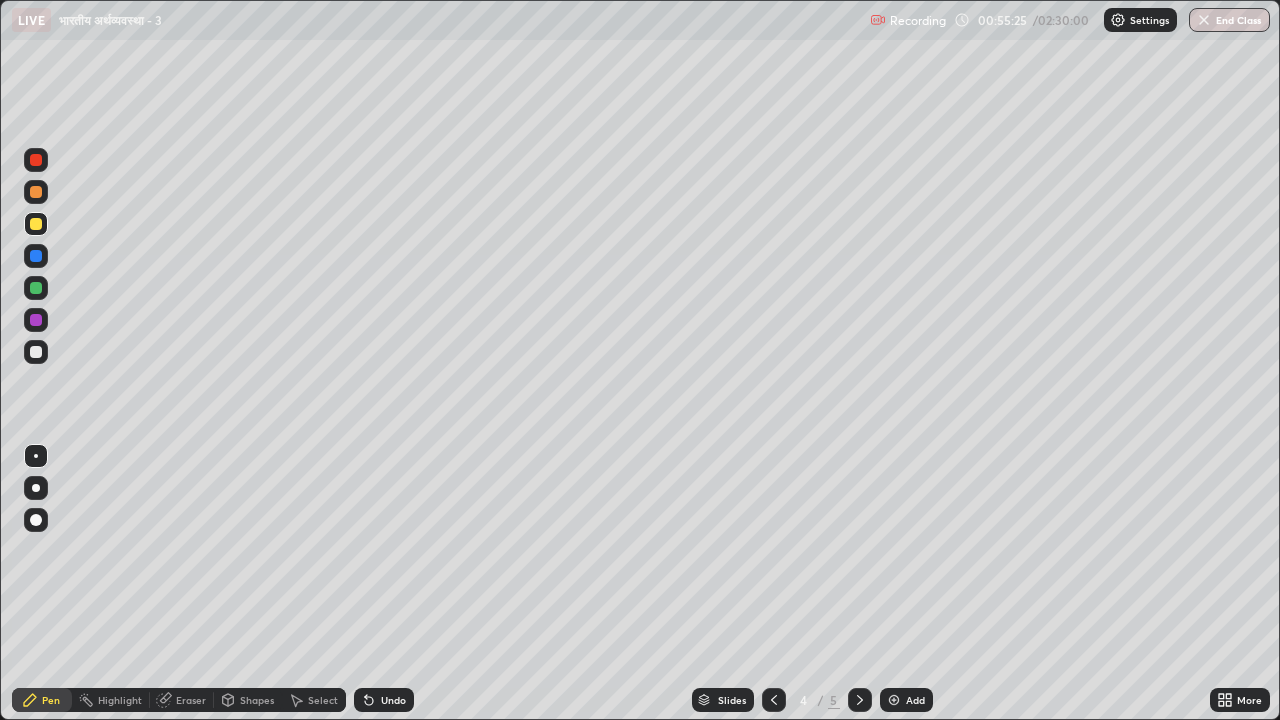 click 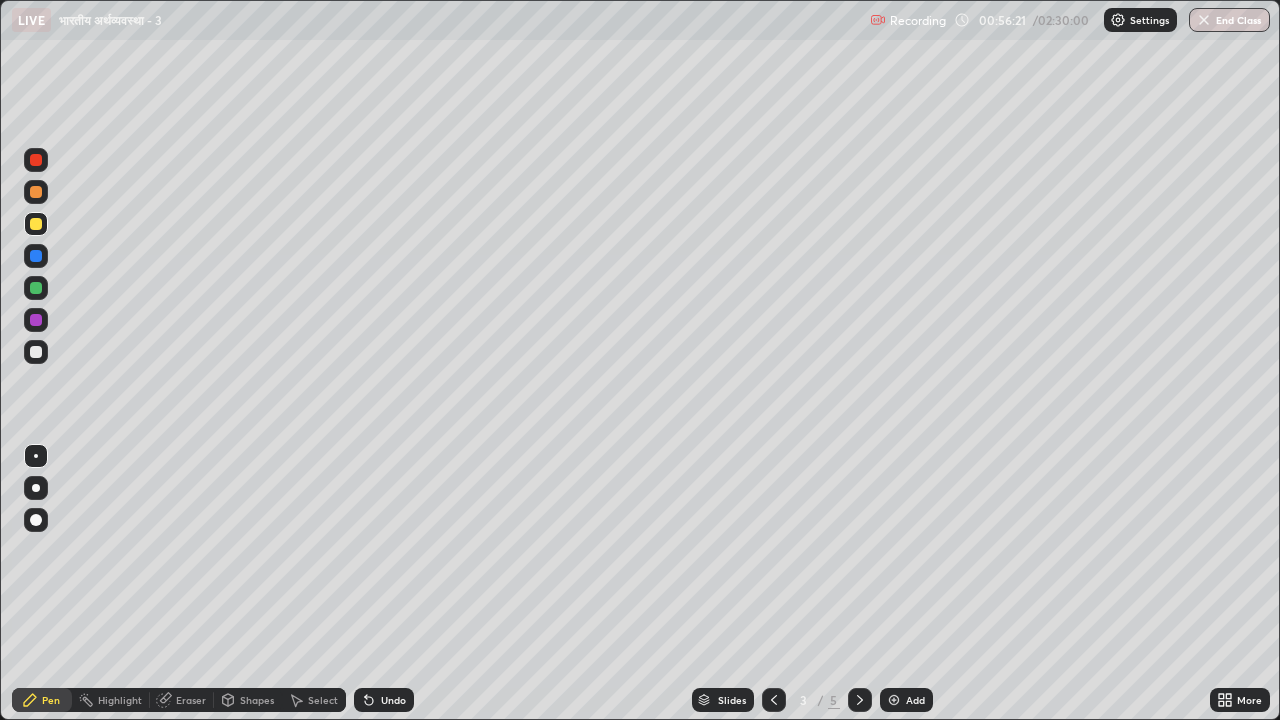 click 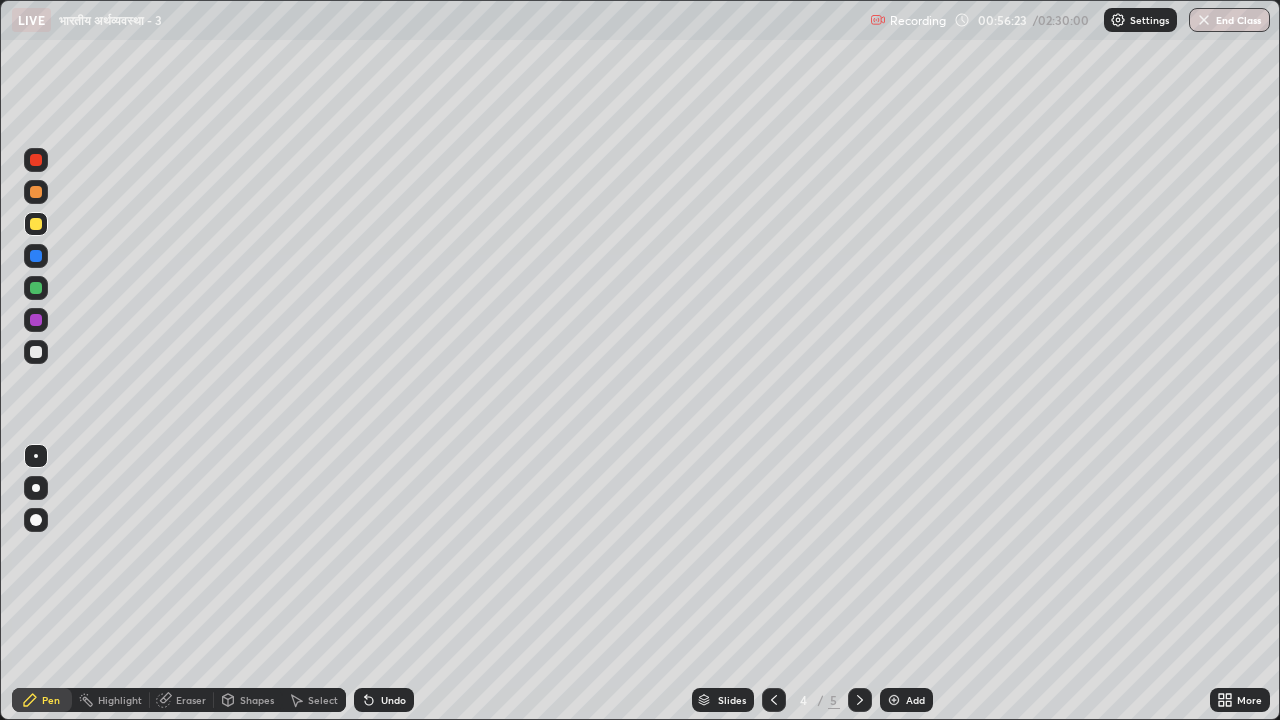 click 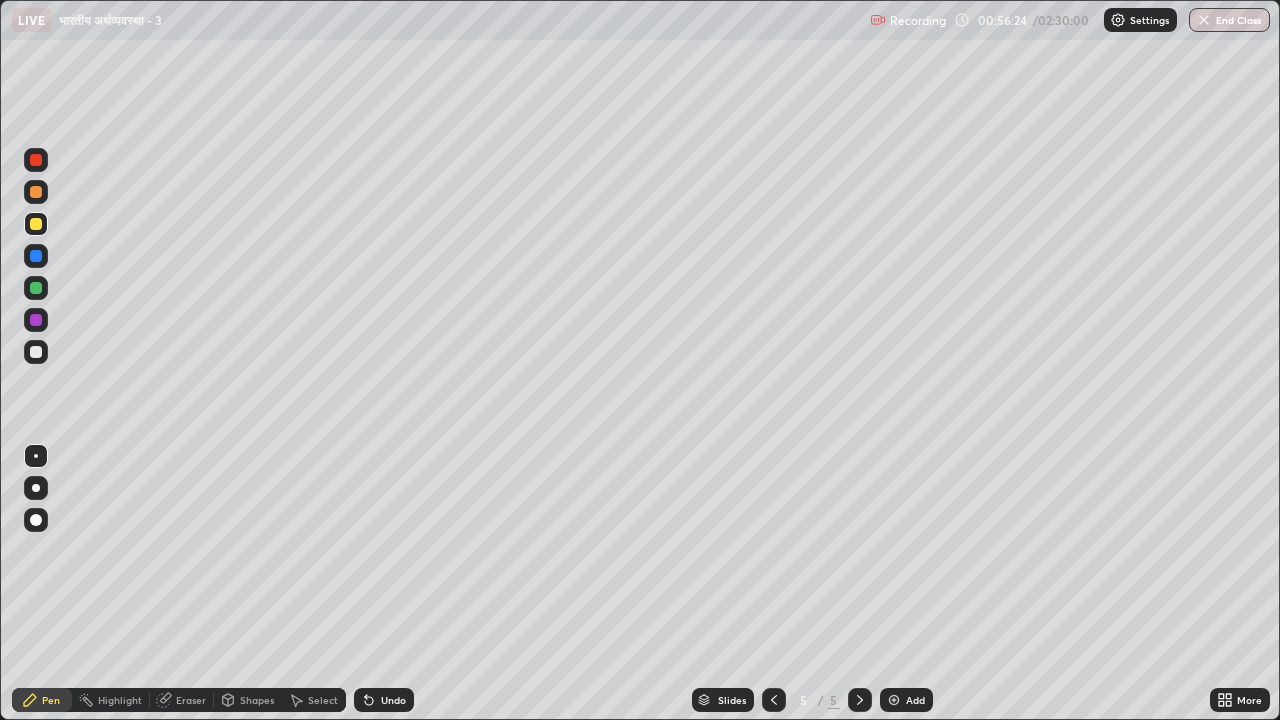 click 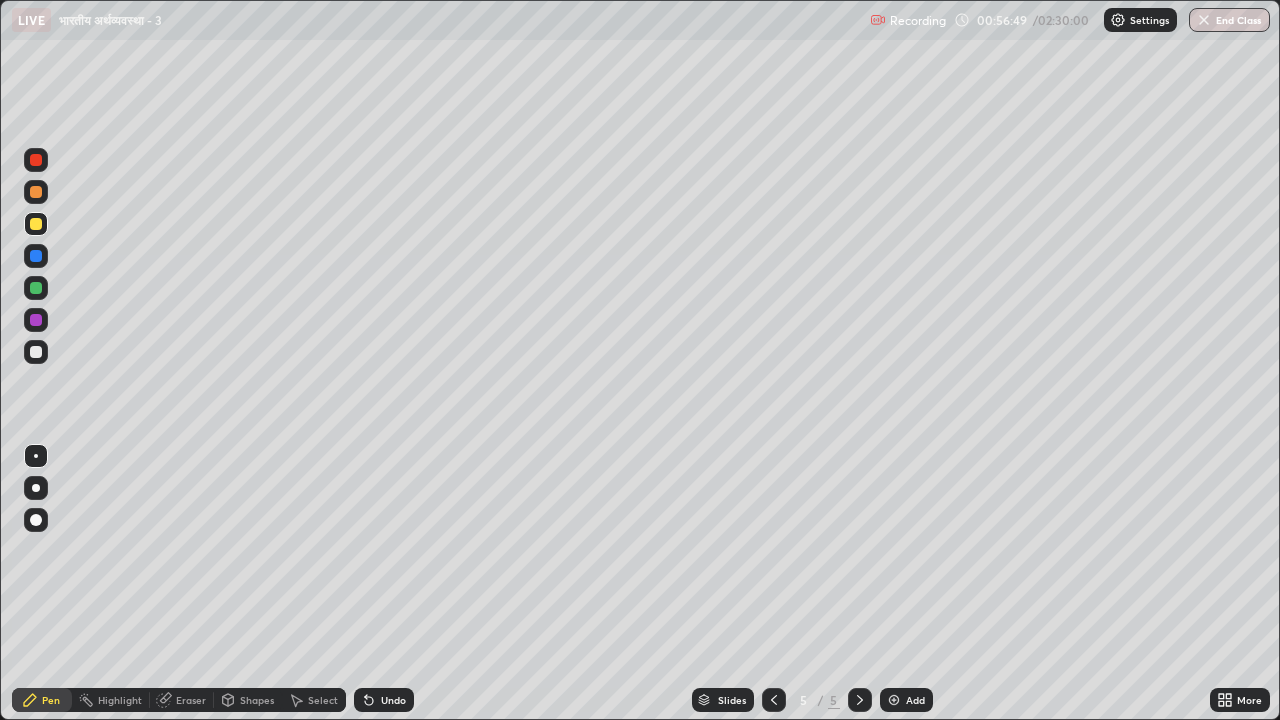 click 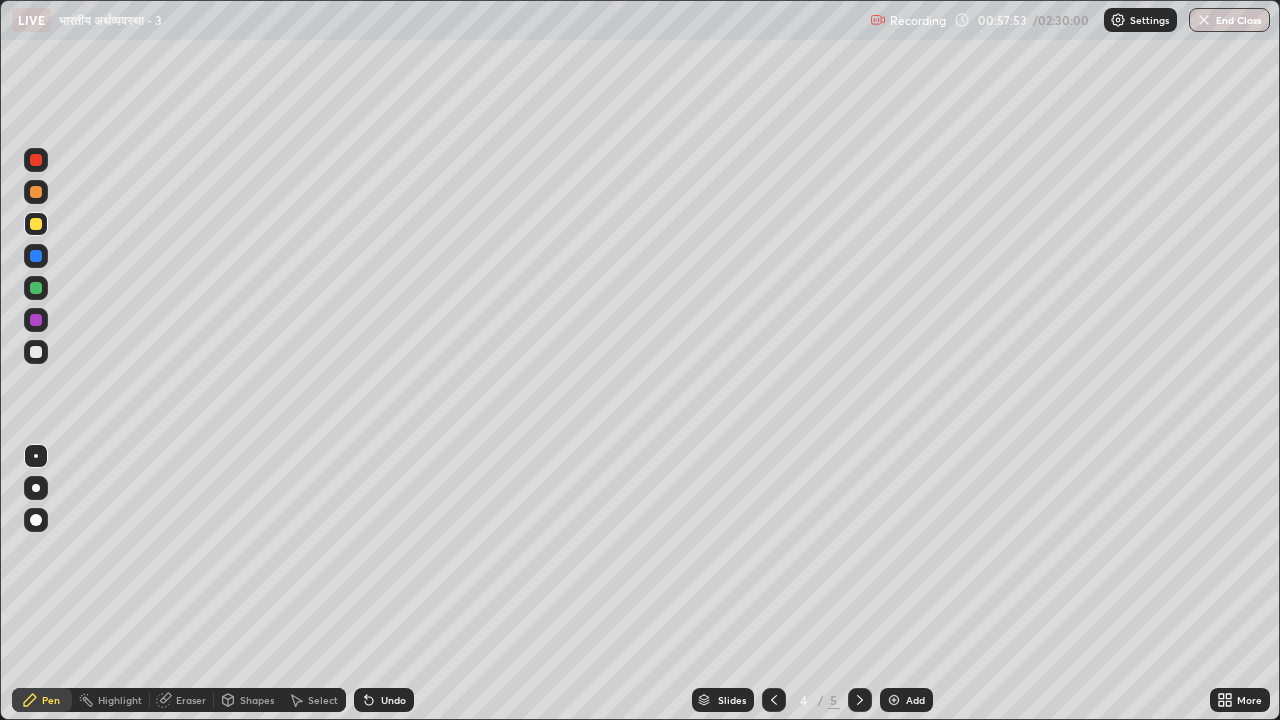click 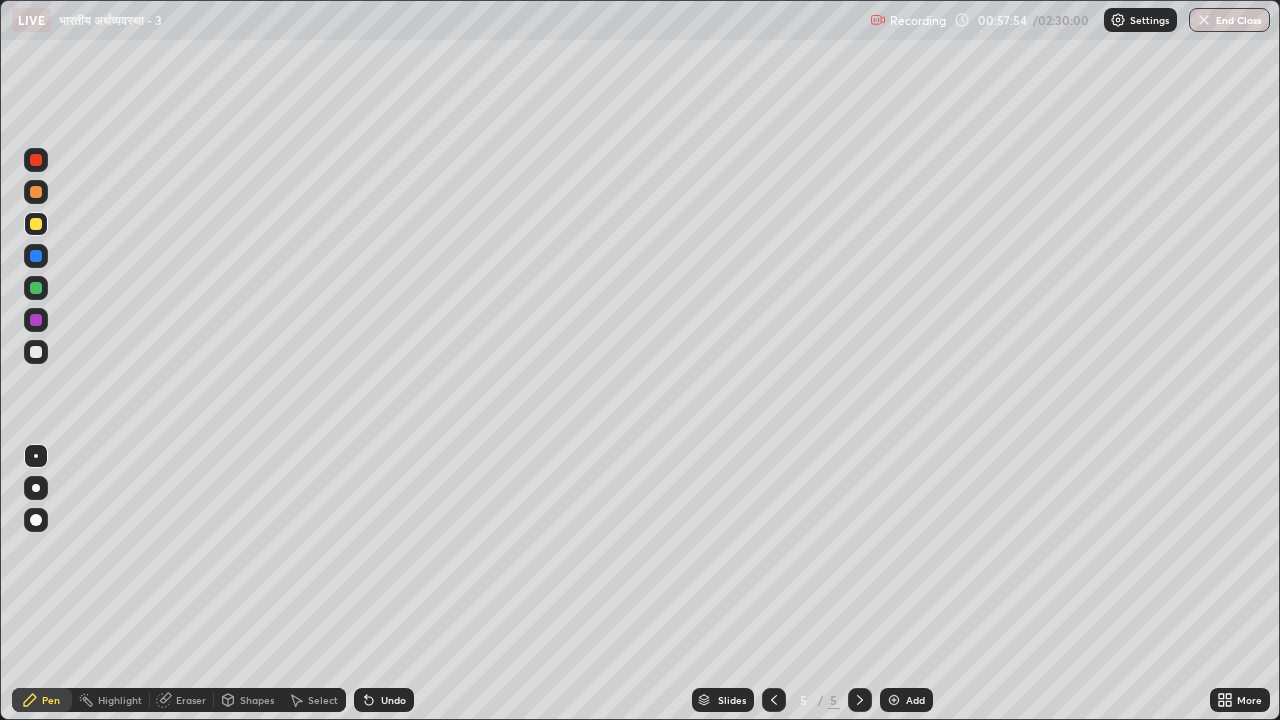 click 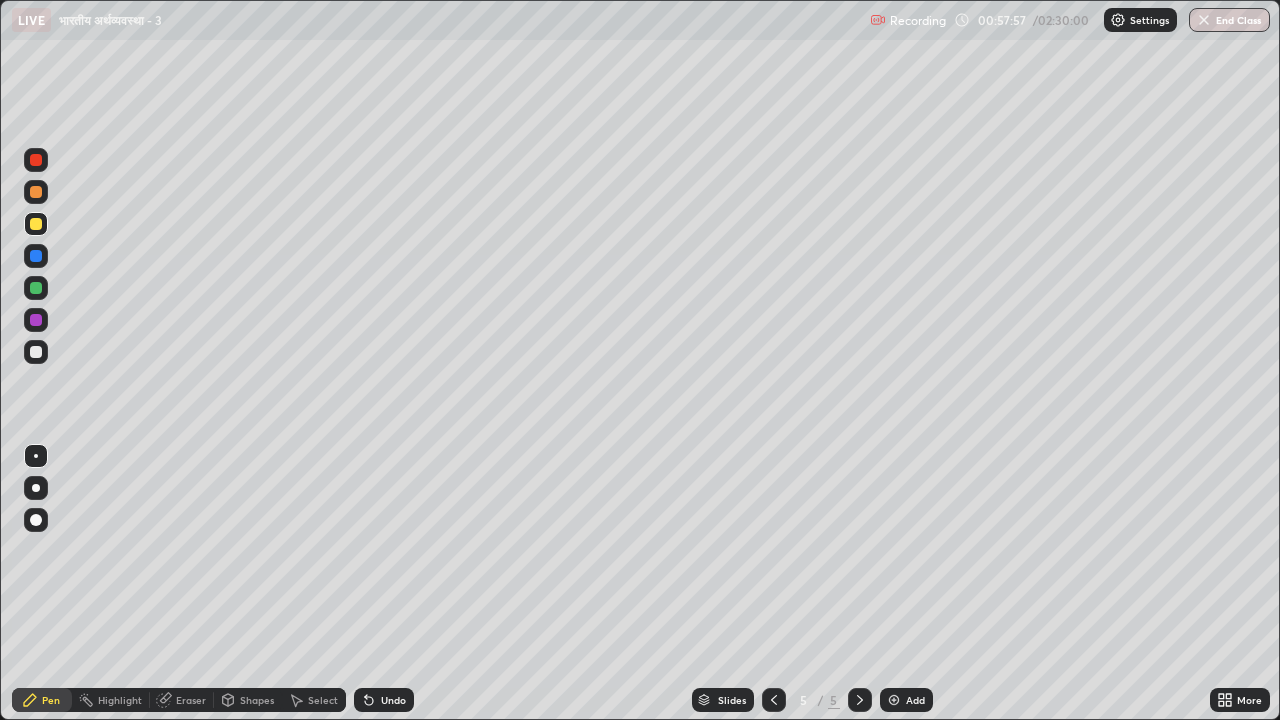 click at bounding box center [894, 700] 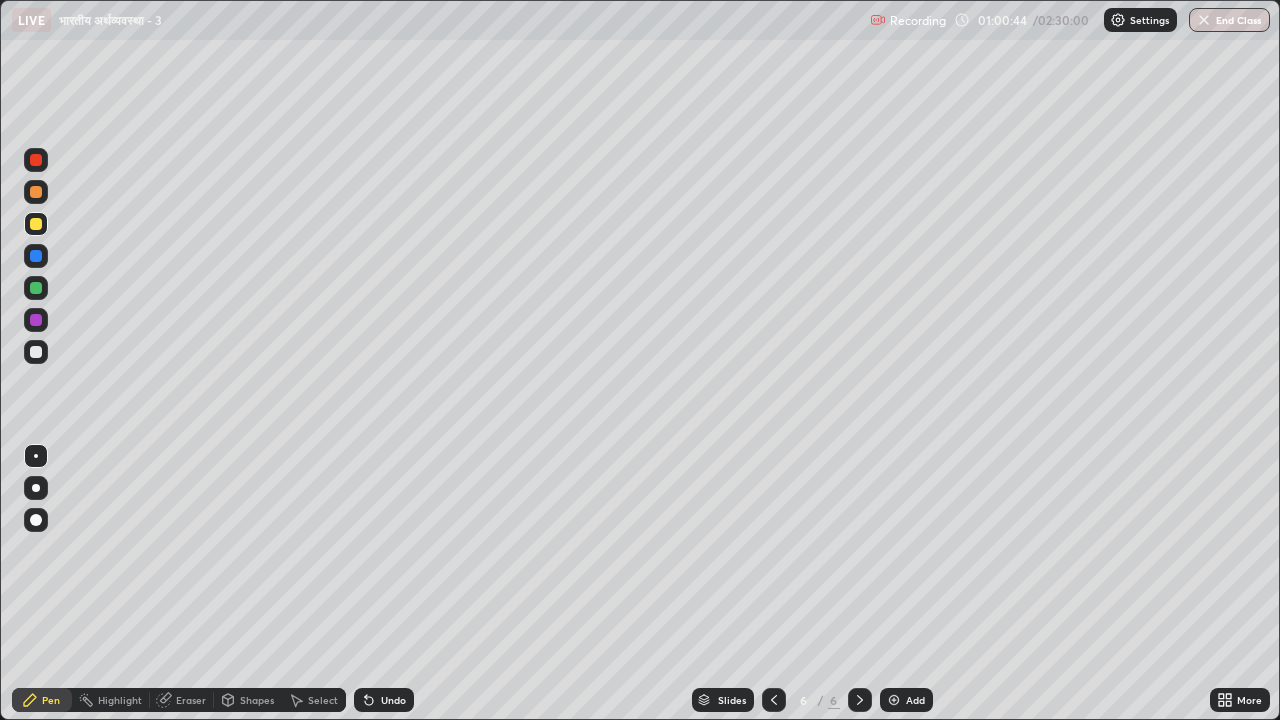 click at bounding box center (36, 352) 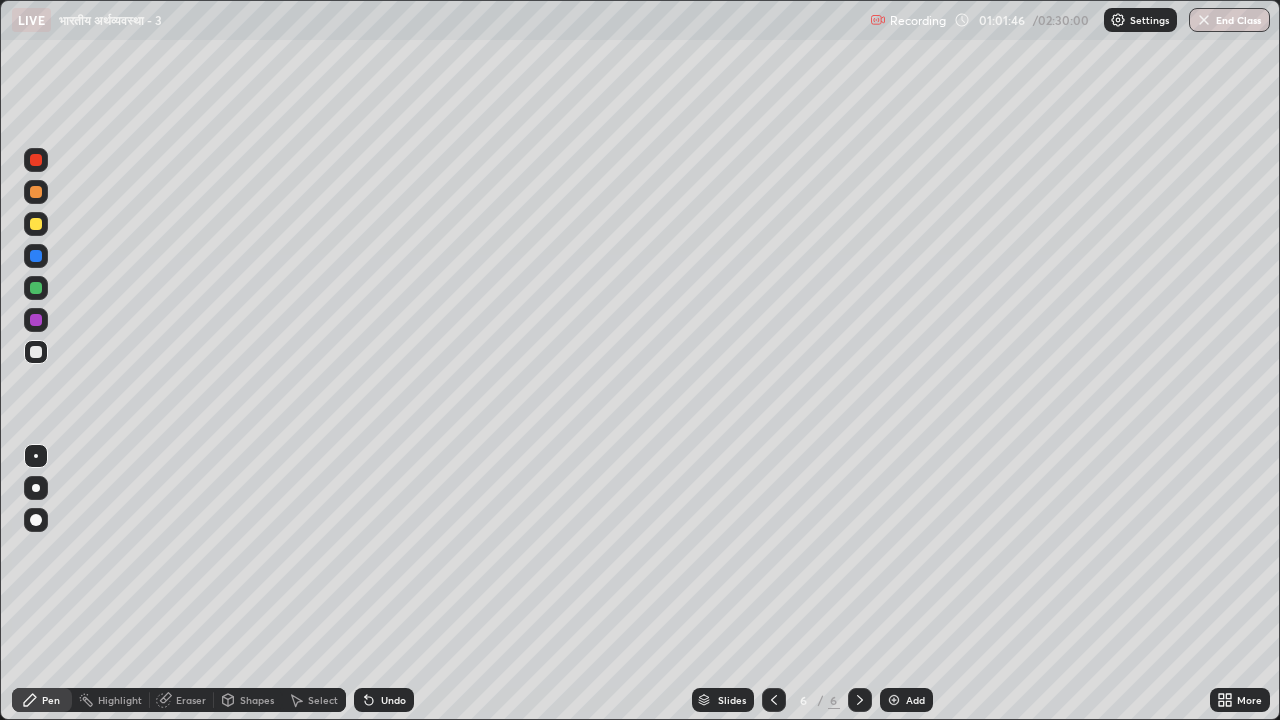 click at bounding box center (774, 700) 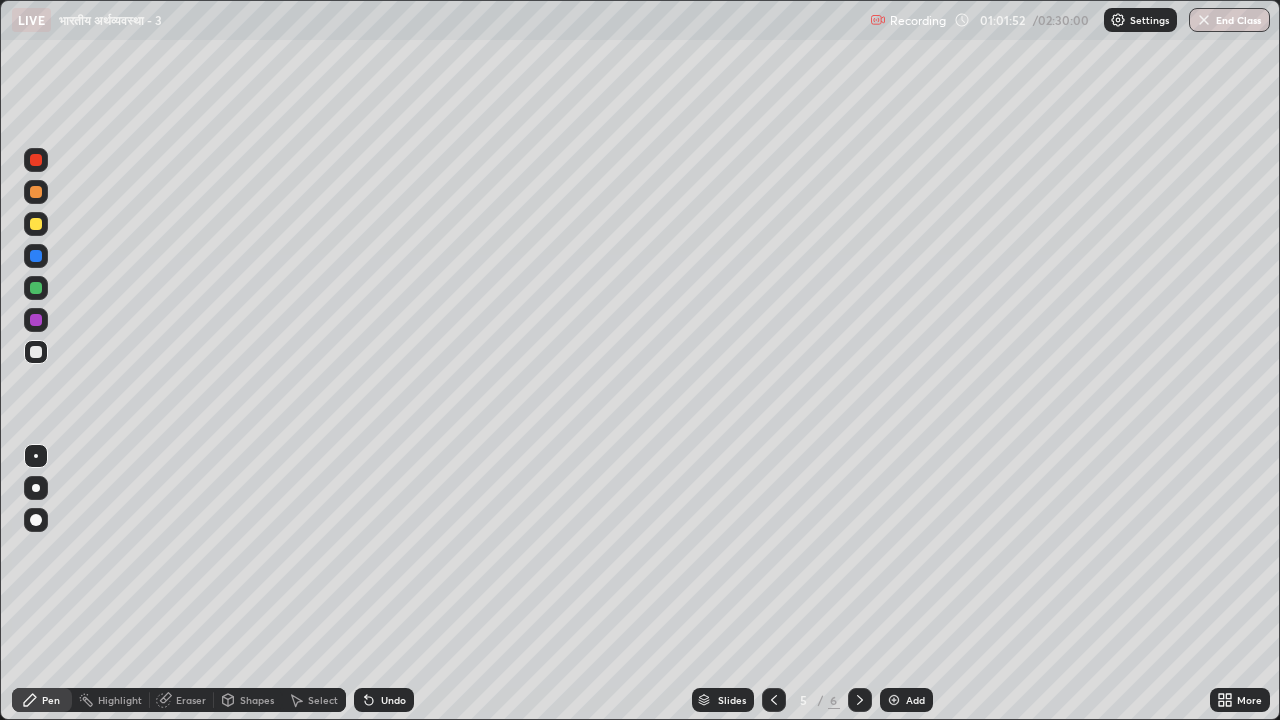 click 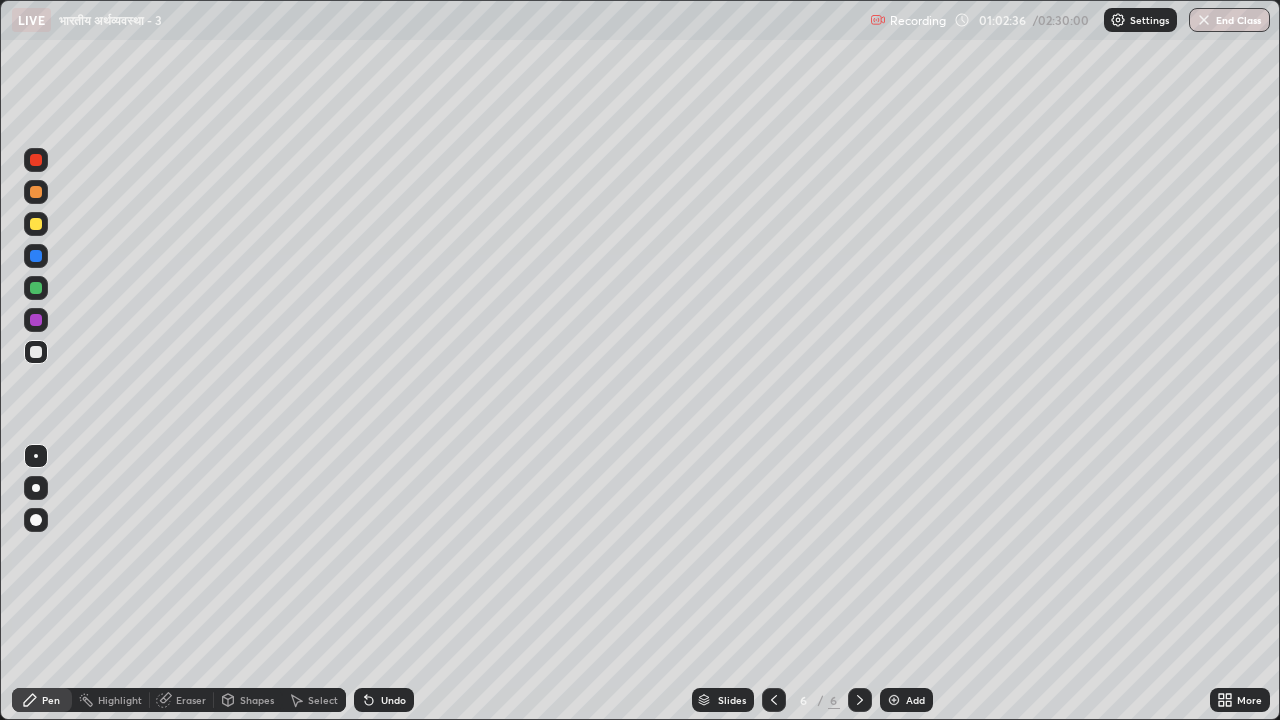 click 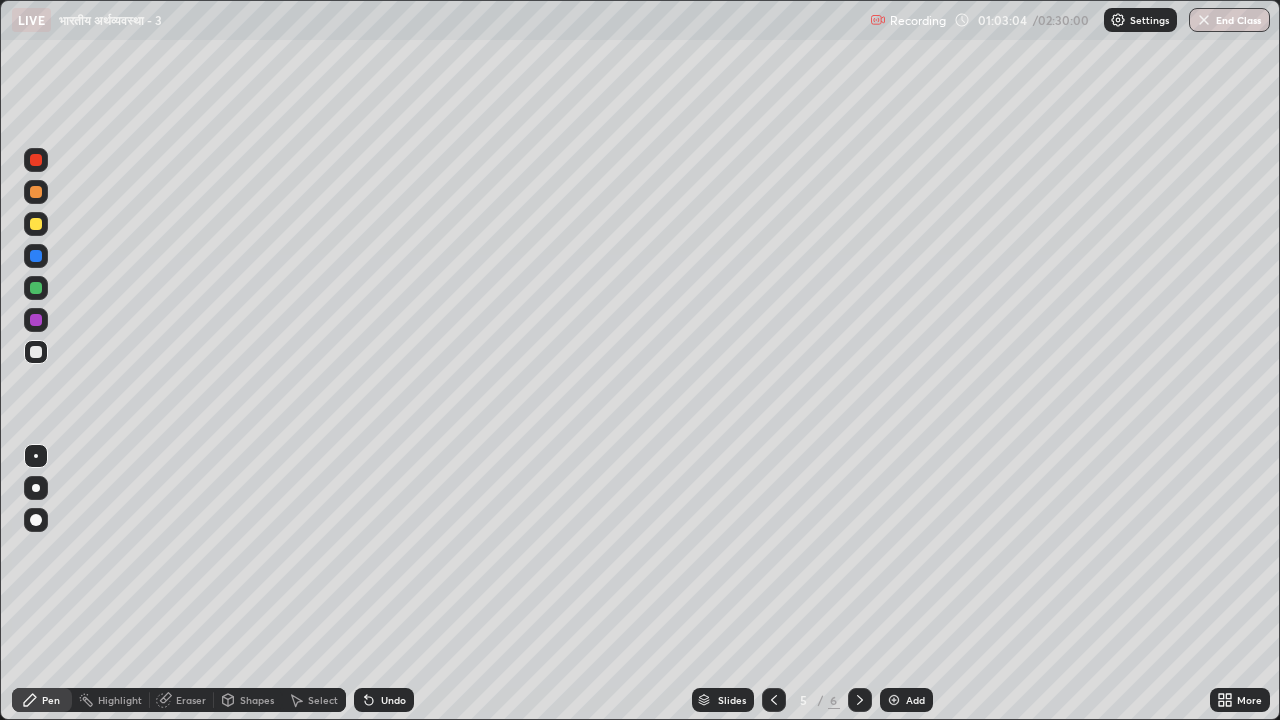 click 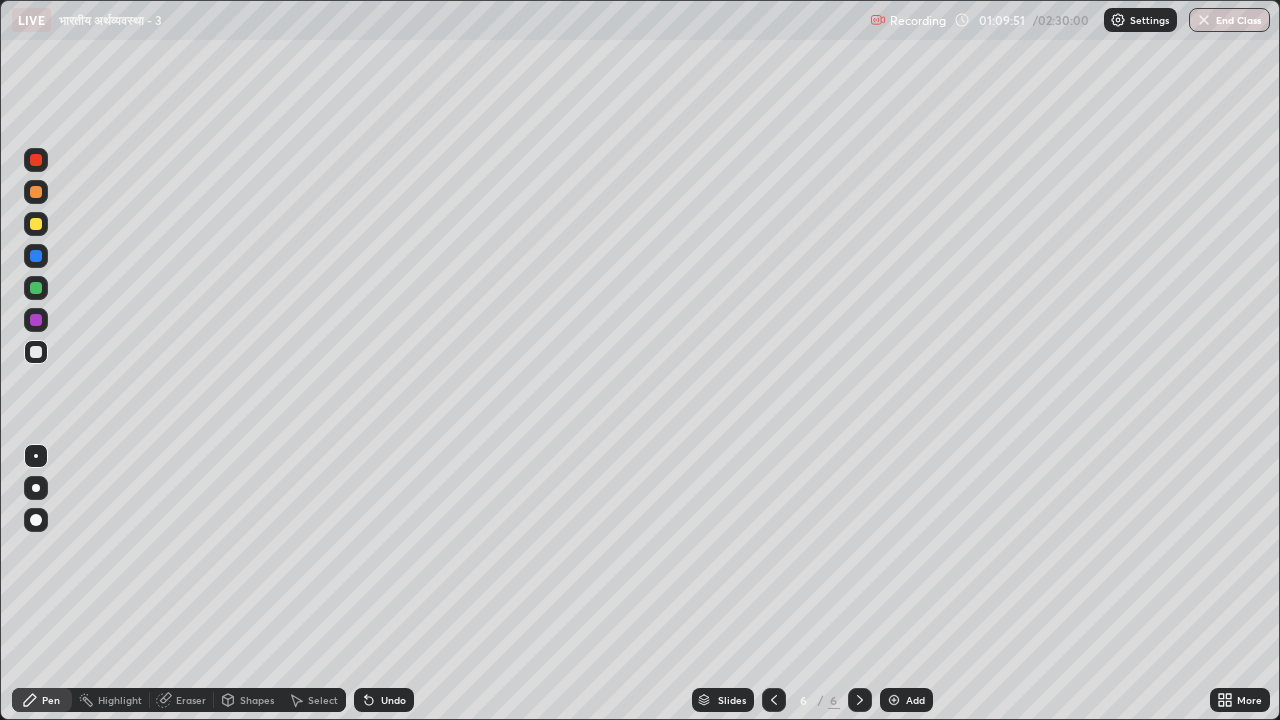 click at bounding box center (36, 320) 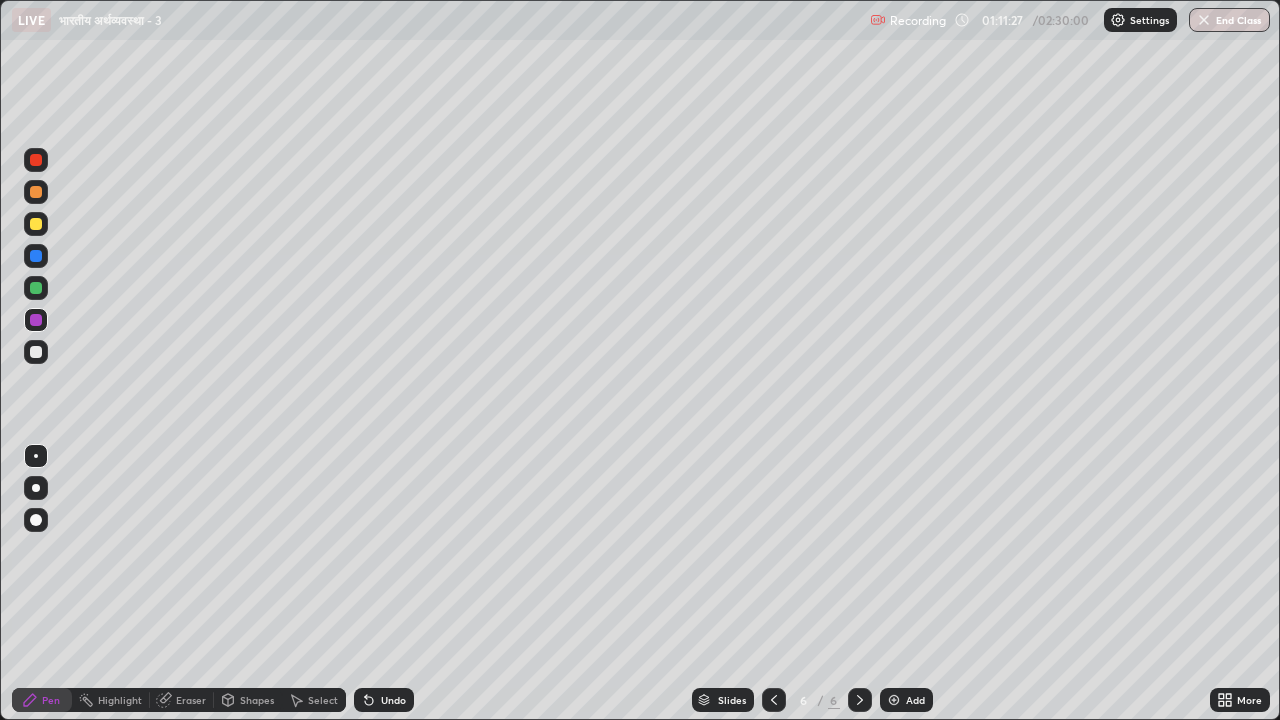 click on "Undo" at bounding box center [393, 700] 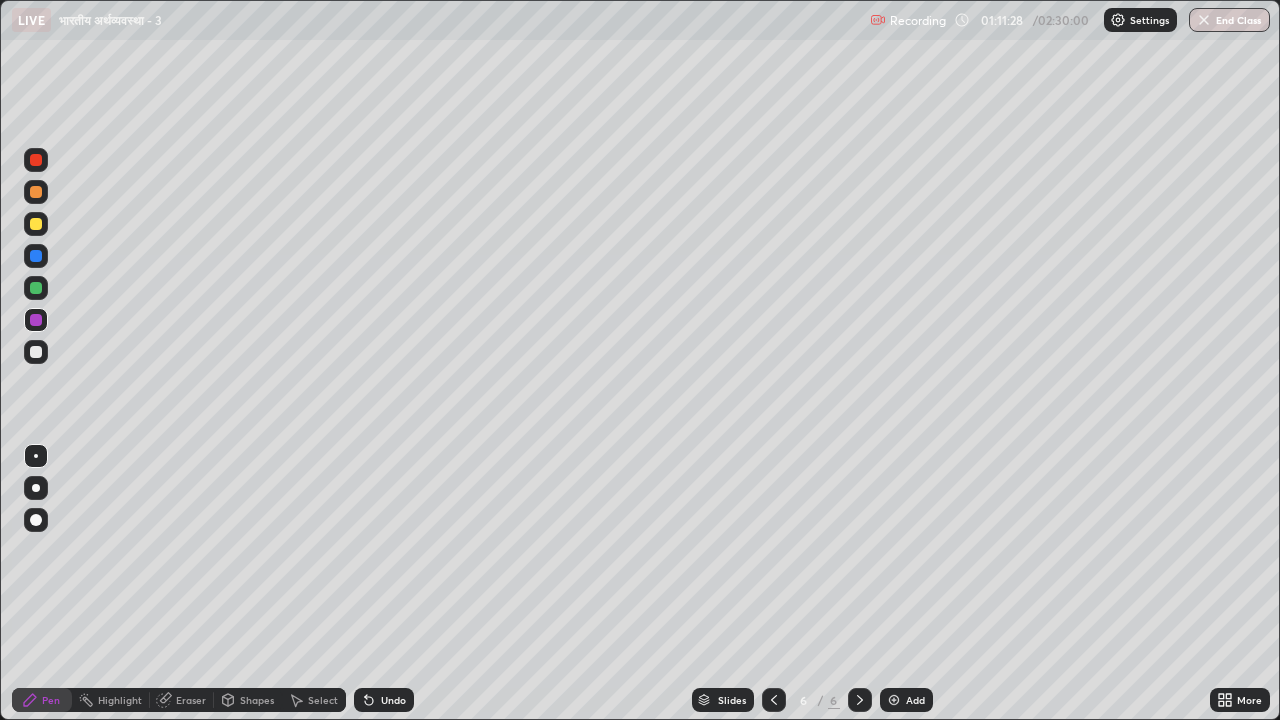click on "Undo" at bounding box center (384, 700) 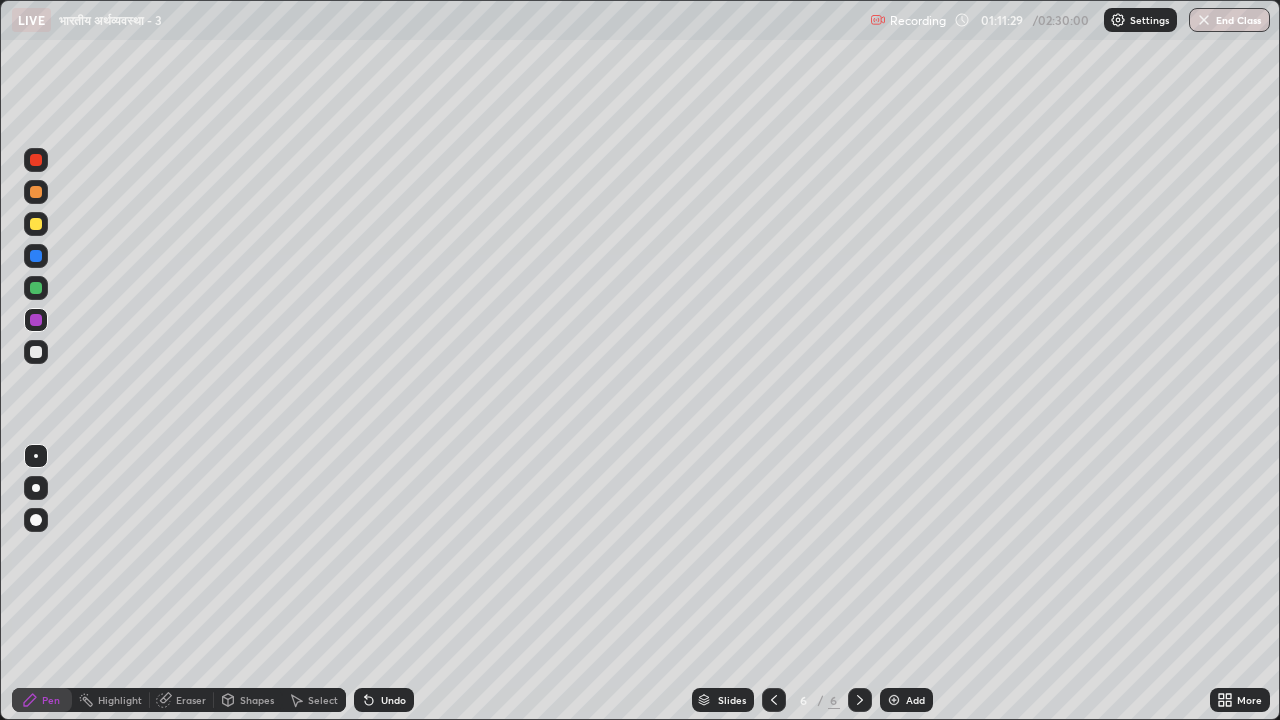 click on "Undo" at bounding box center (384, 700) 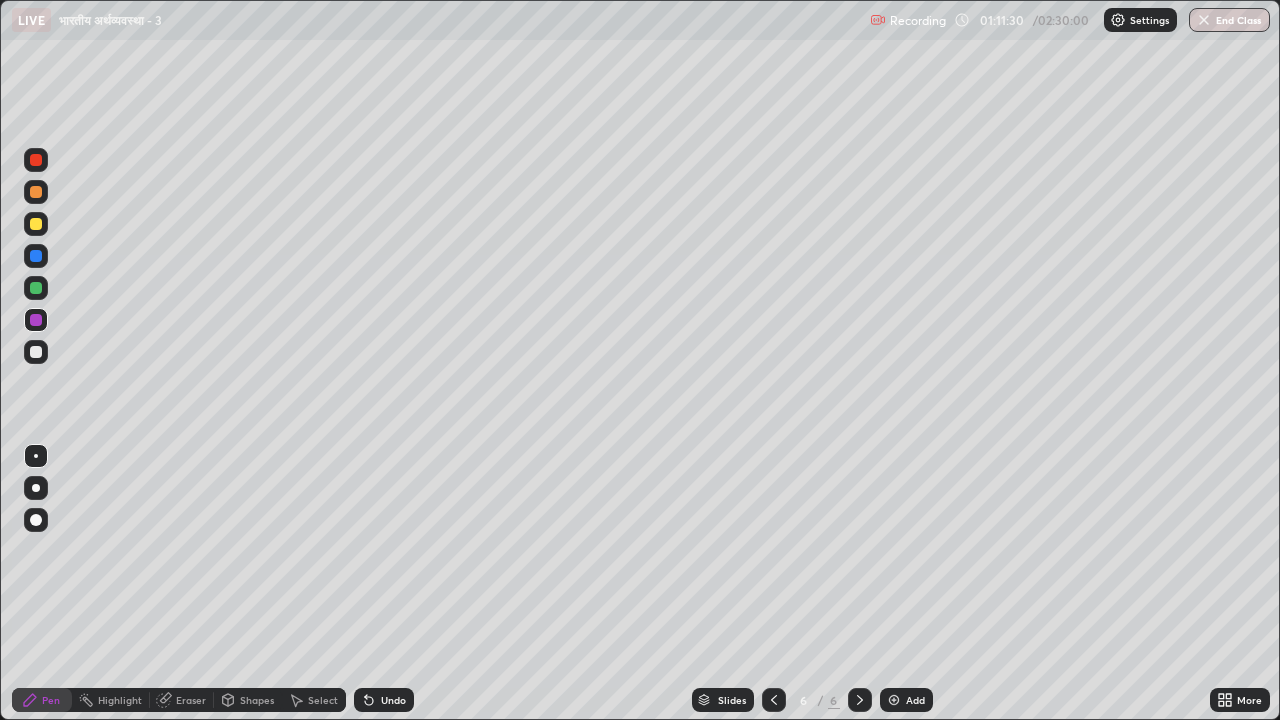 click on "Undo" at bounding box center [393, 700] 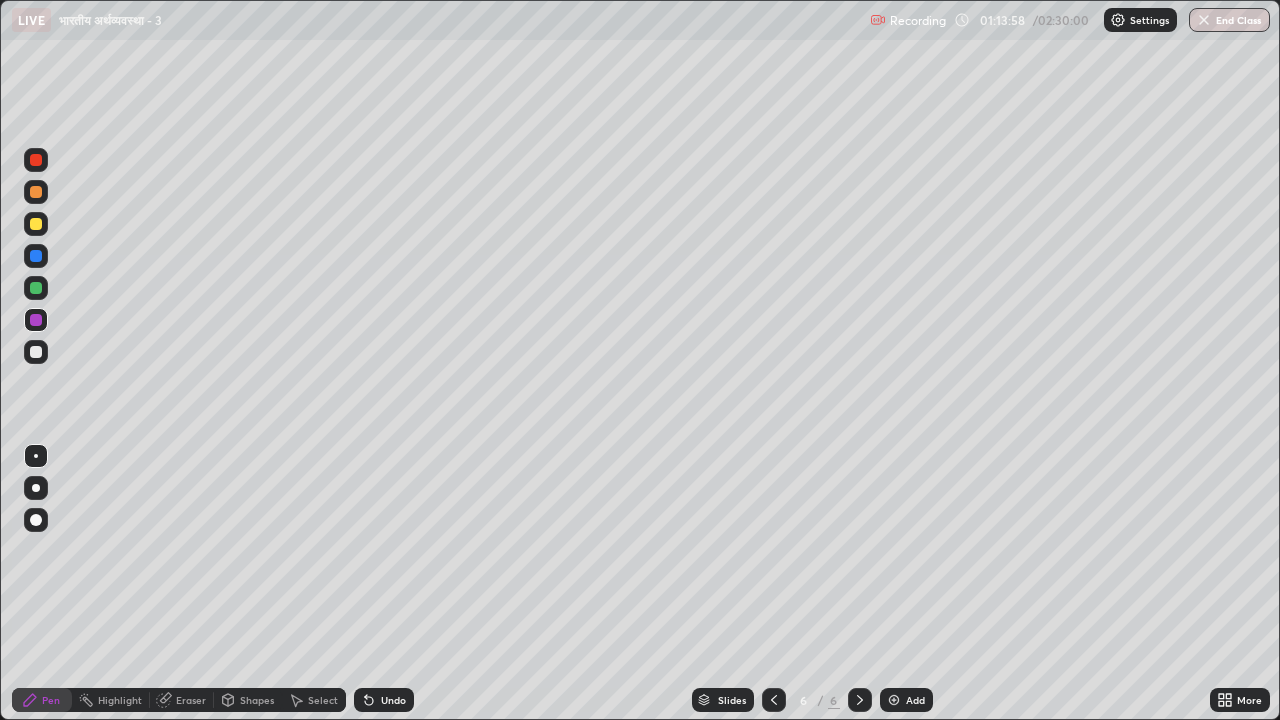 click 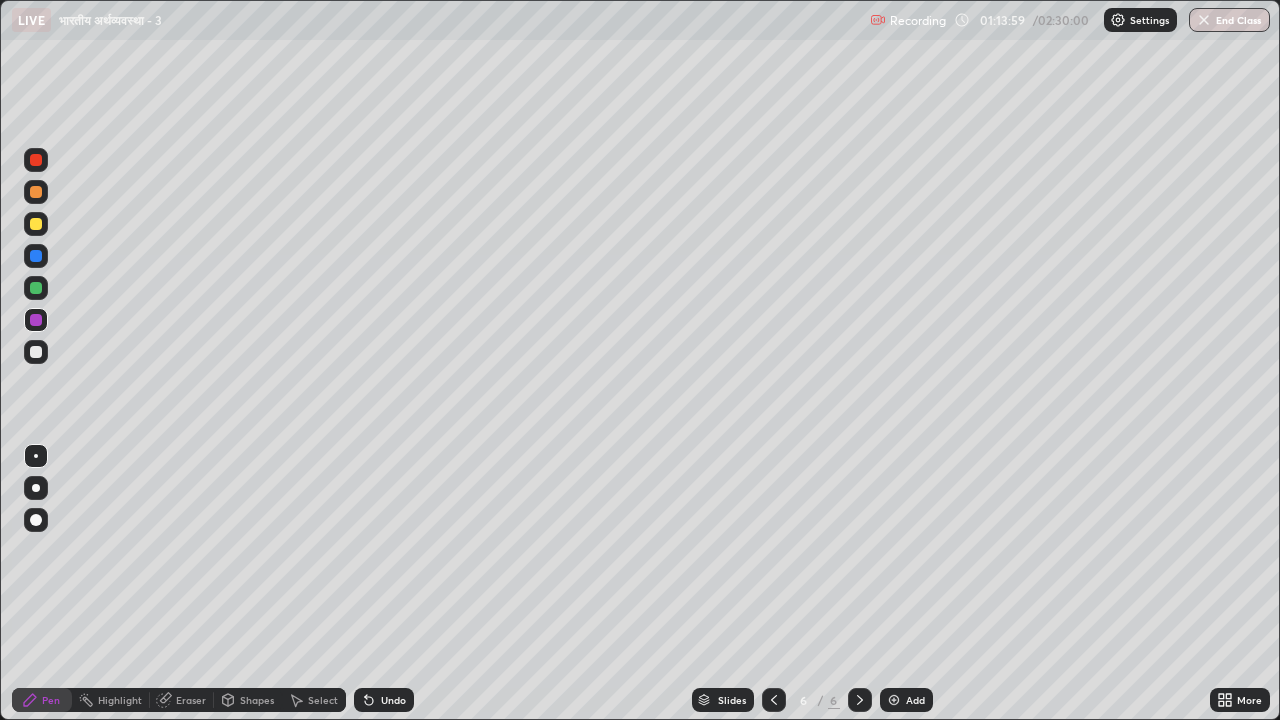 click at bounding box center (894, 700) 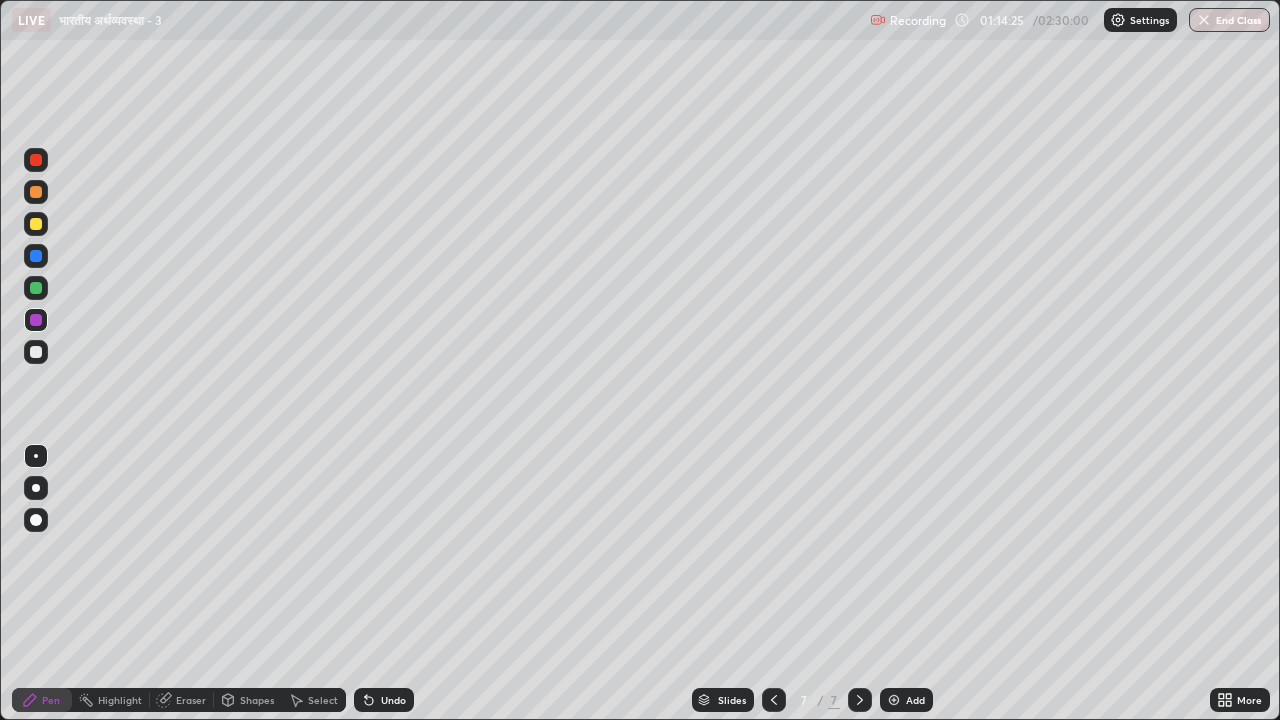 click at bounding box center [36, 352] 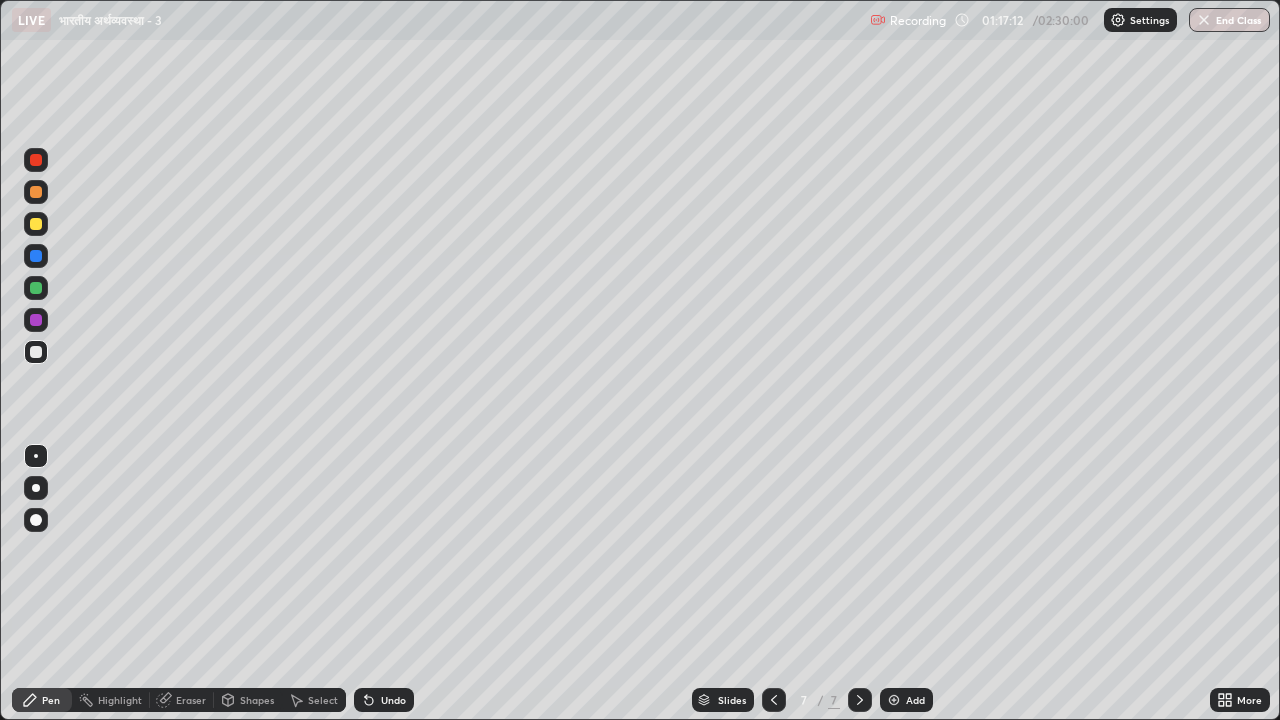 click 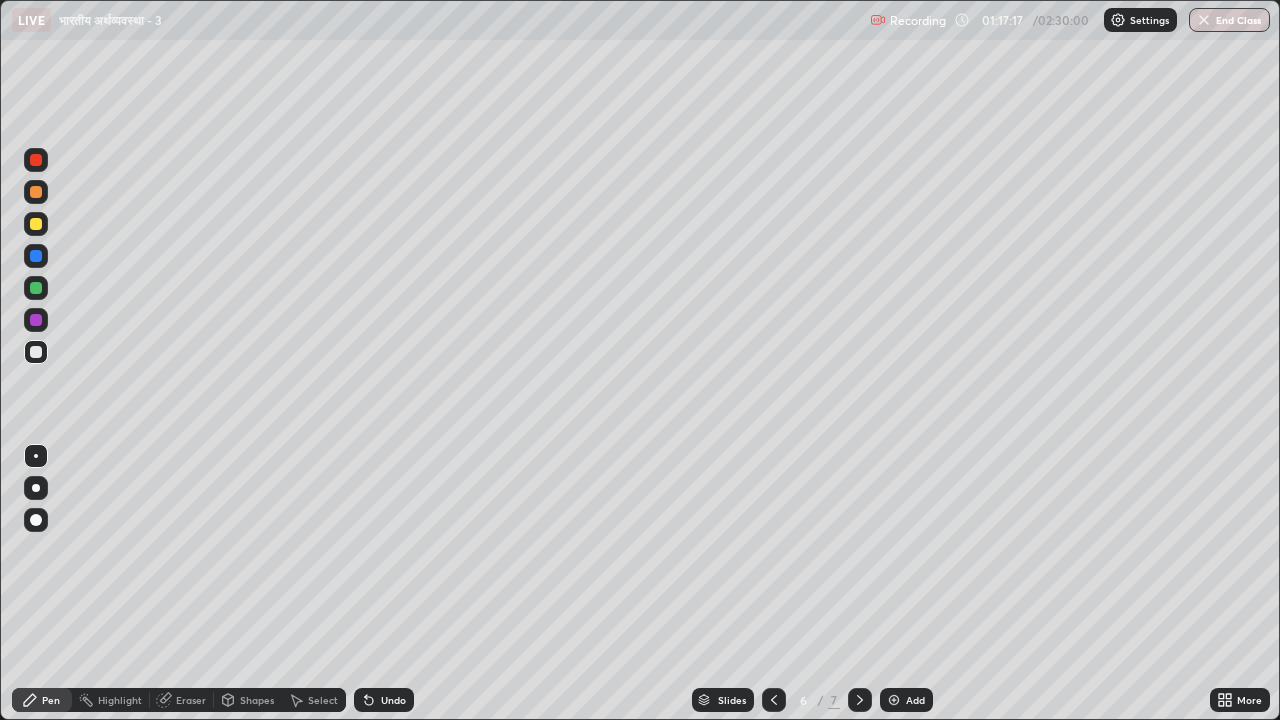 click 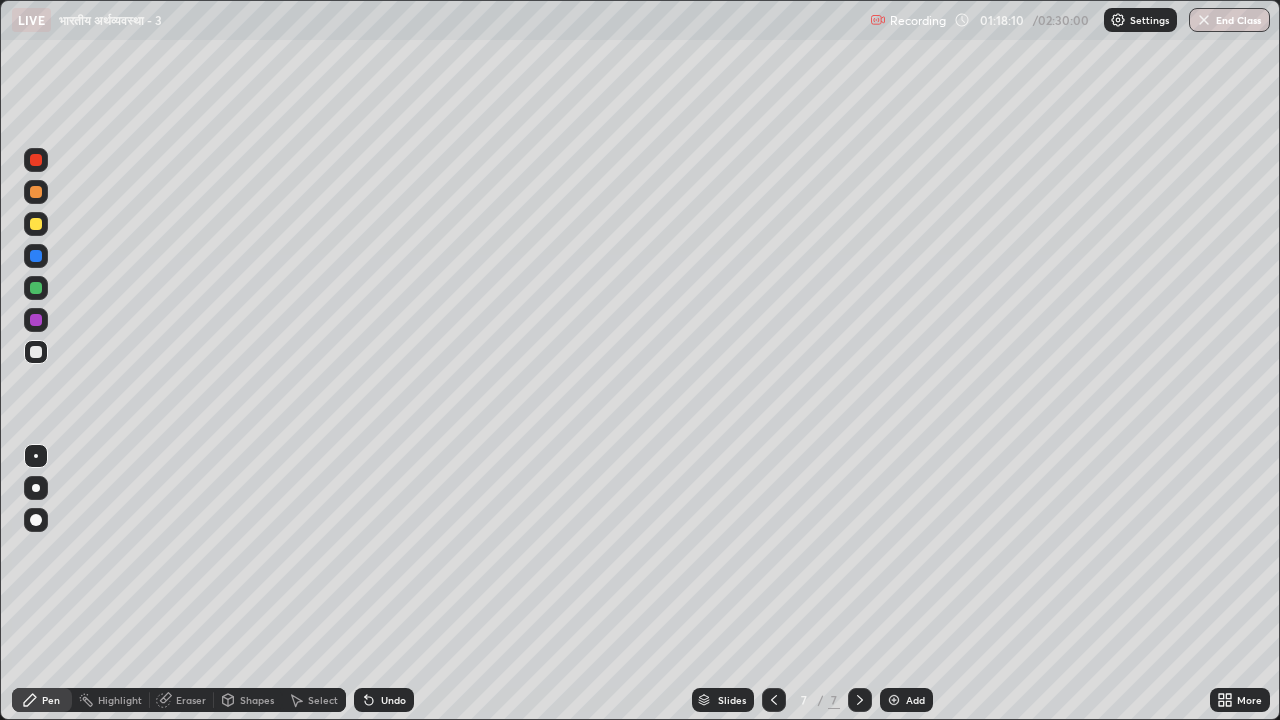 click 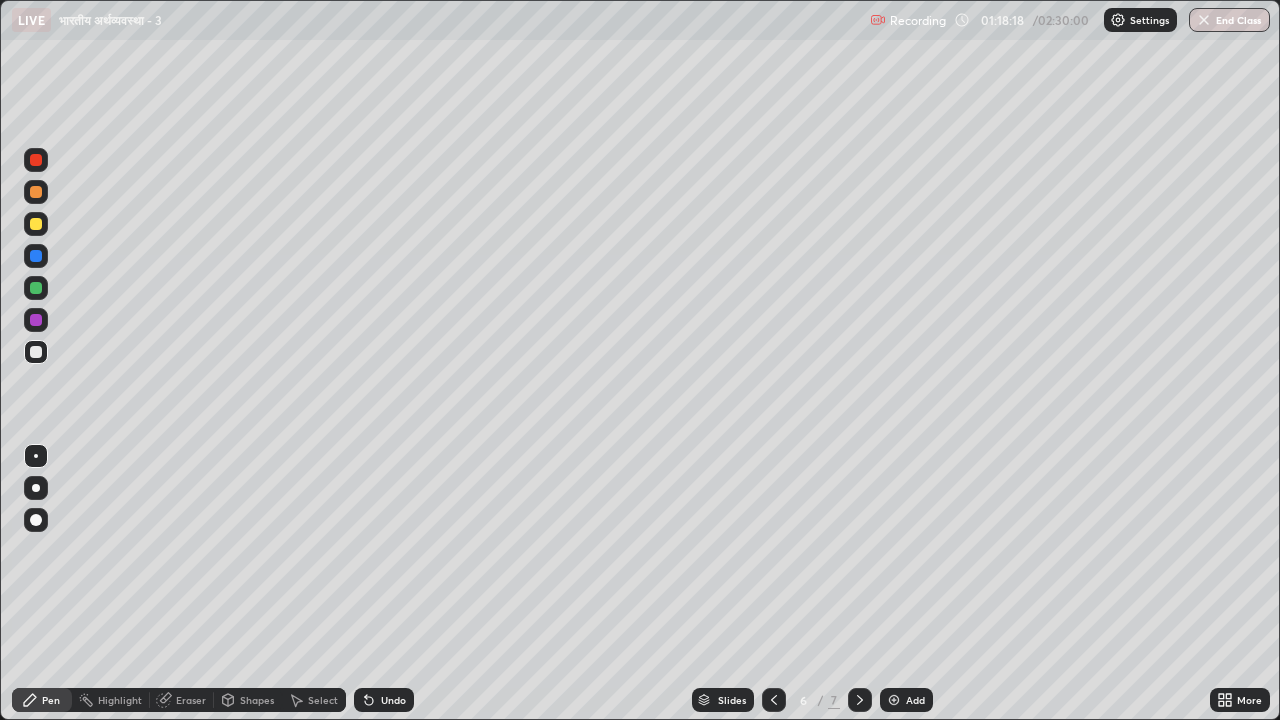 click 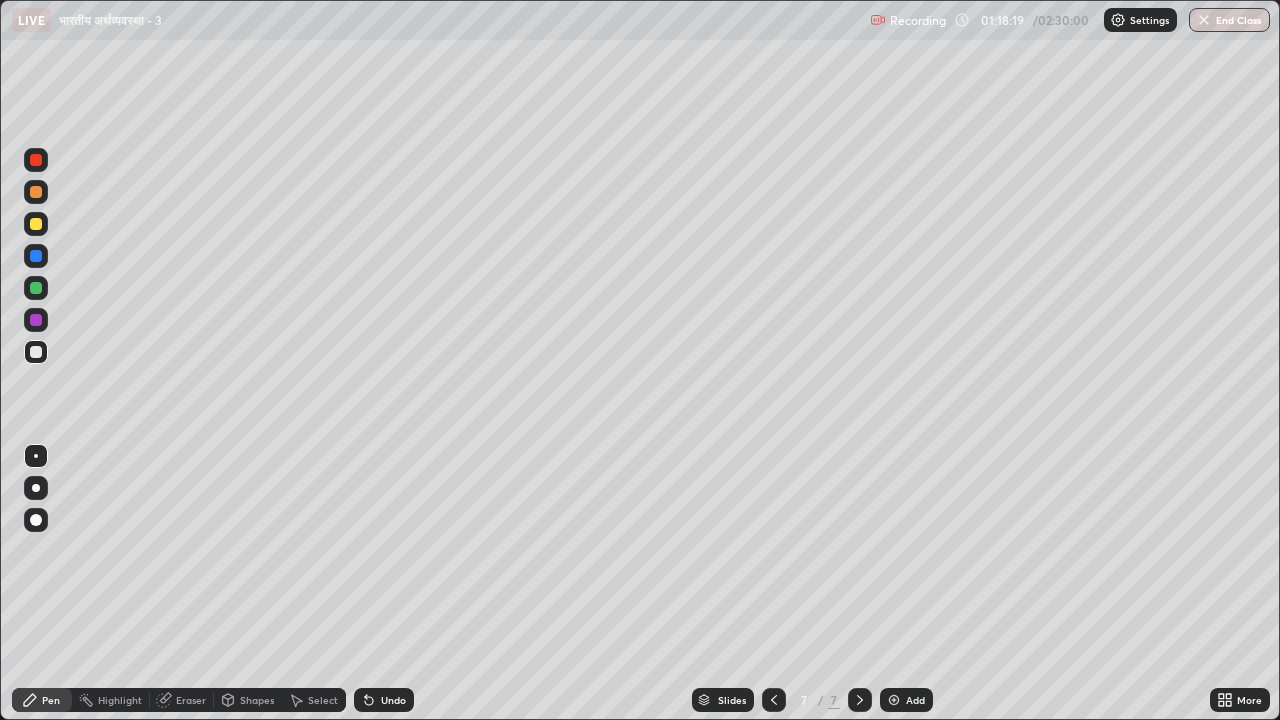 click at bounding box center [894, 700] 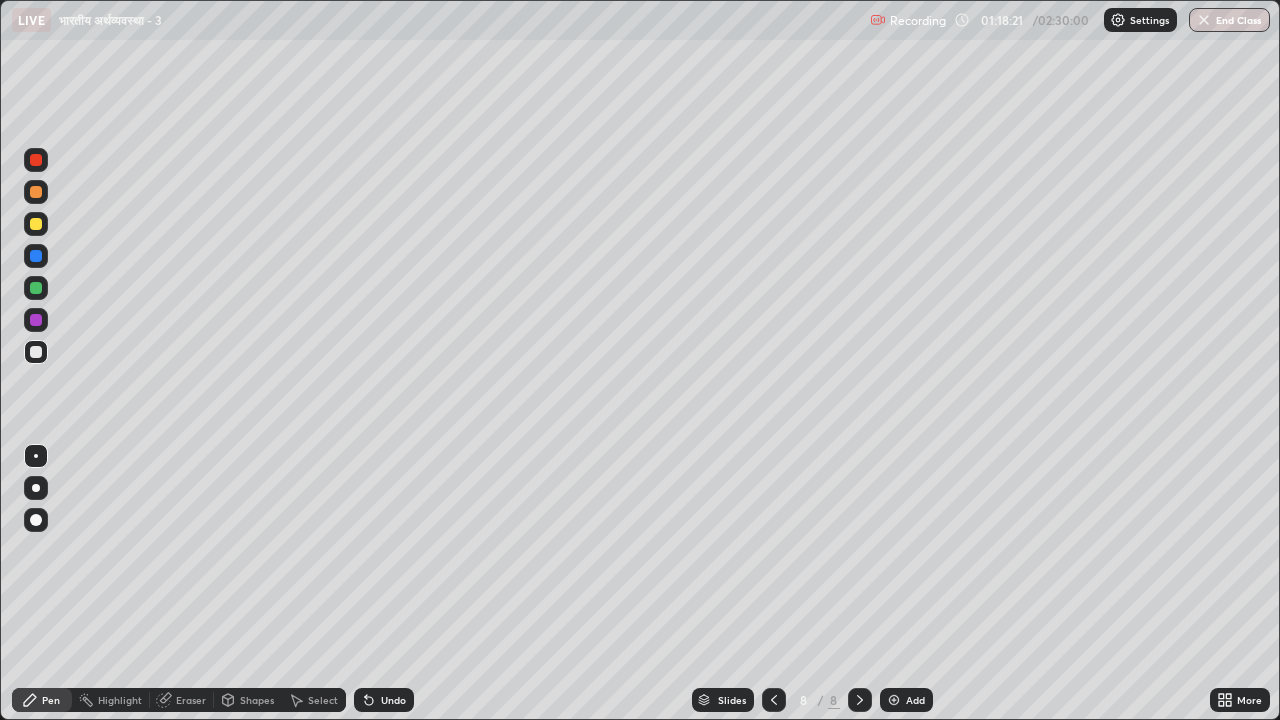 click at bounding box center (36, 224) 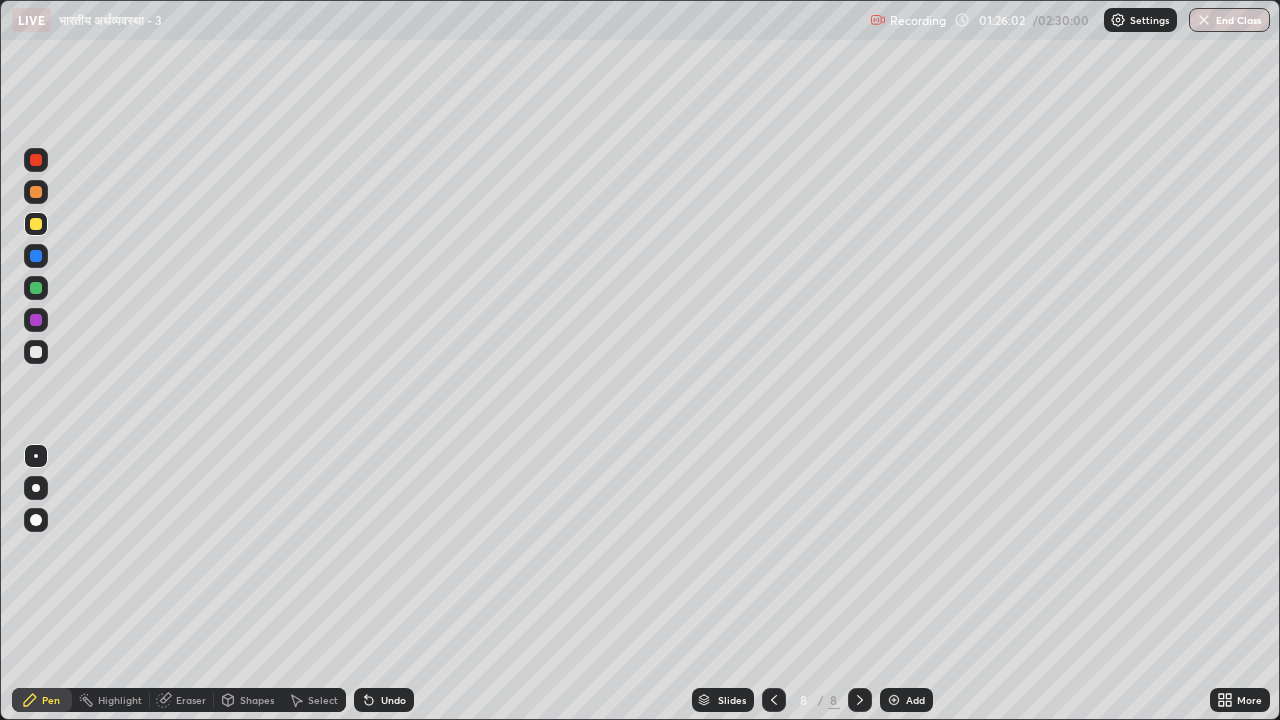click at bounding box center [36, 320] 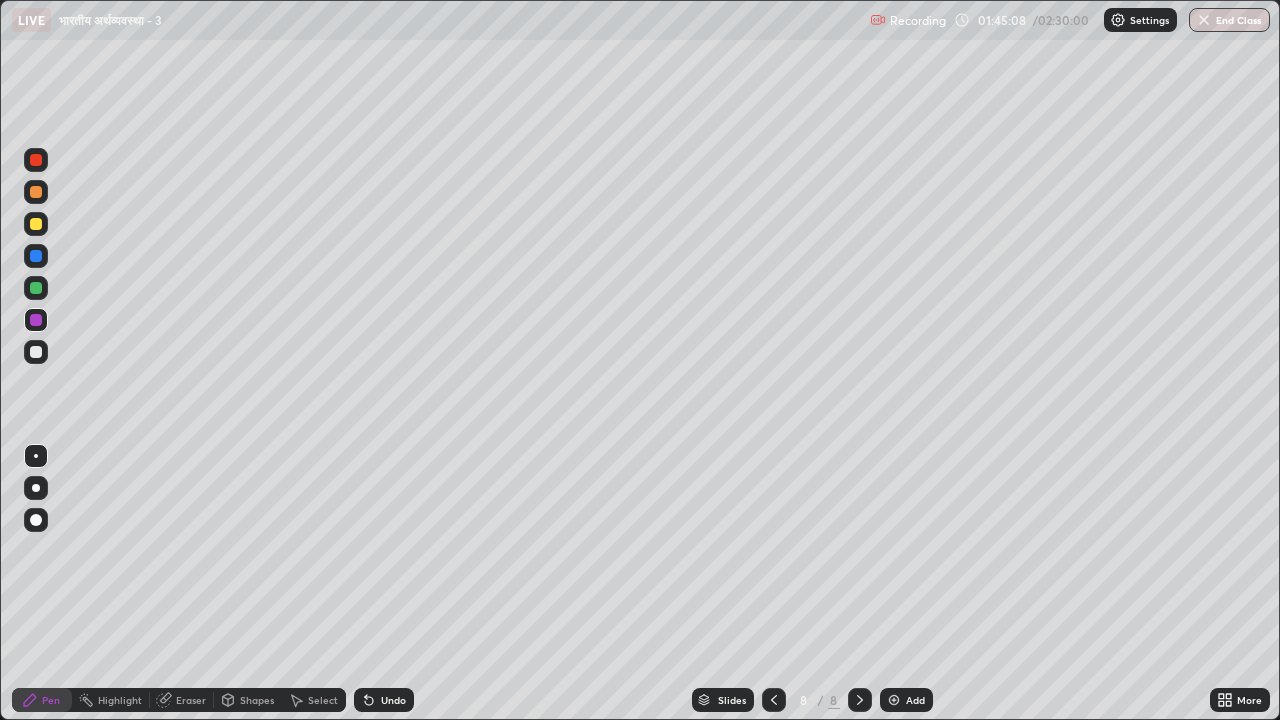 click at bounding box center (894, 700) 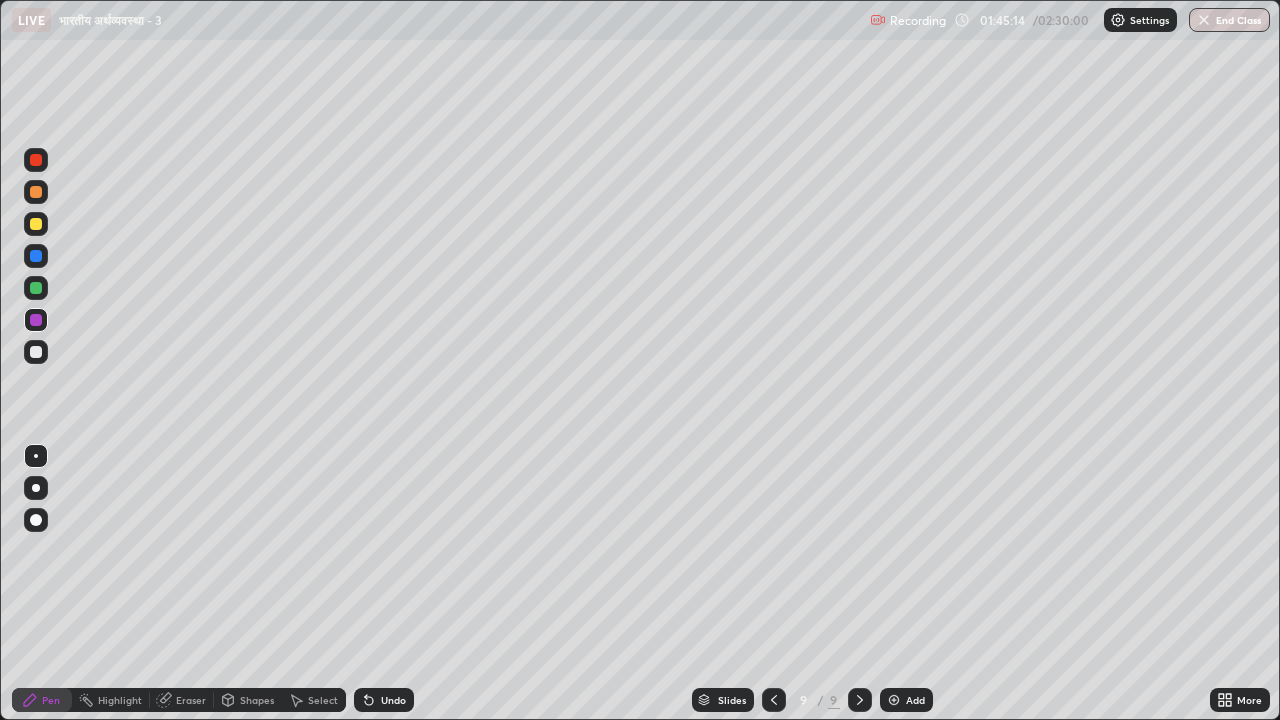 click at bounding box center (36, 224) 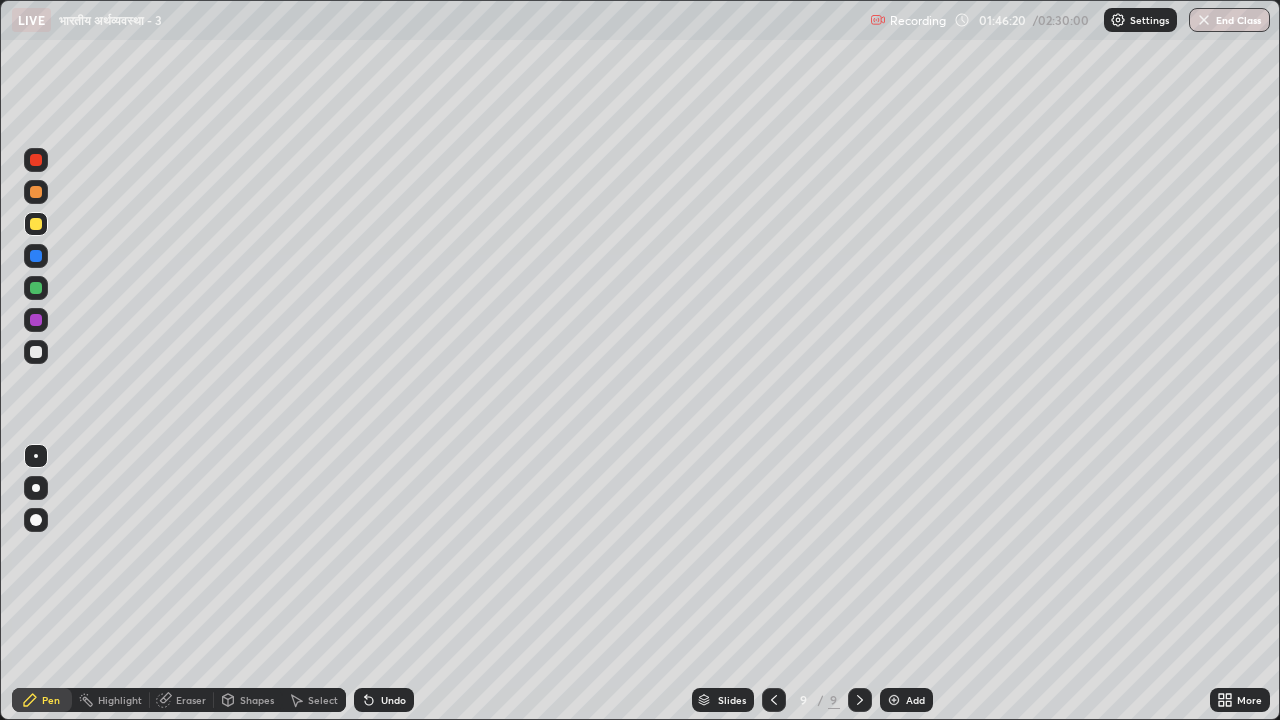 click on "Undo" at bounding box center [393, 700] 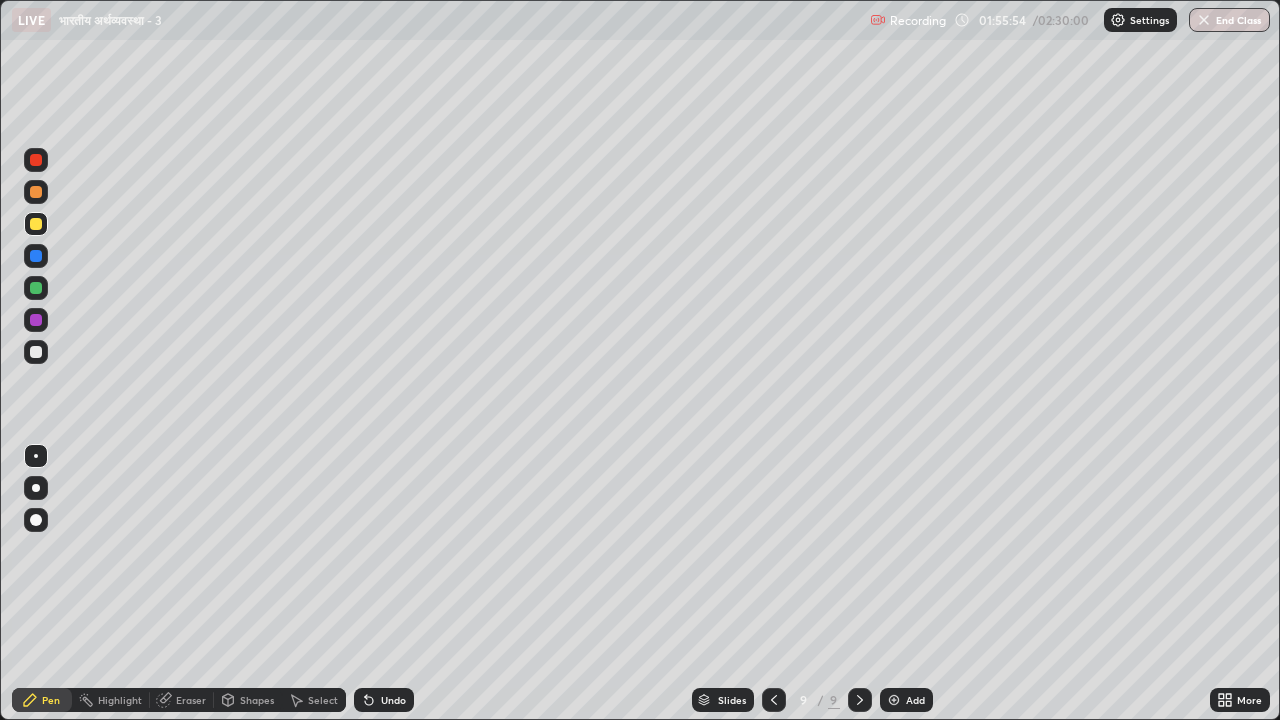 click at bounding box center (36, 320) 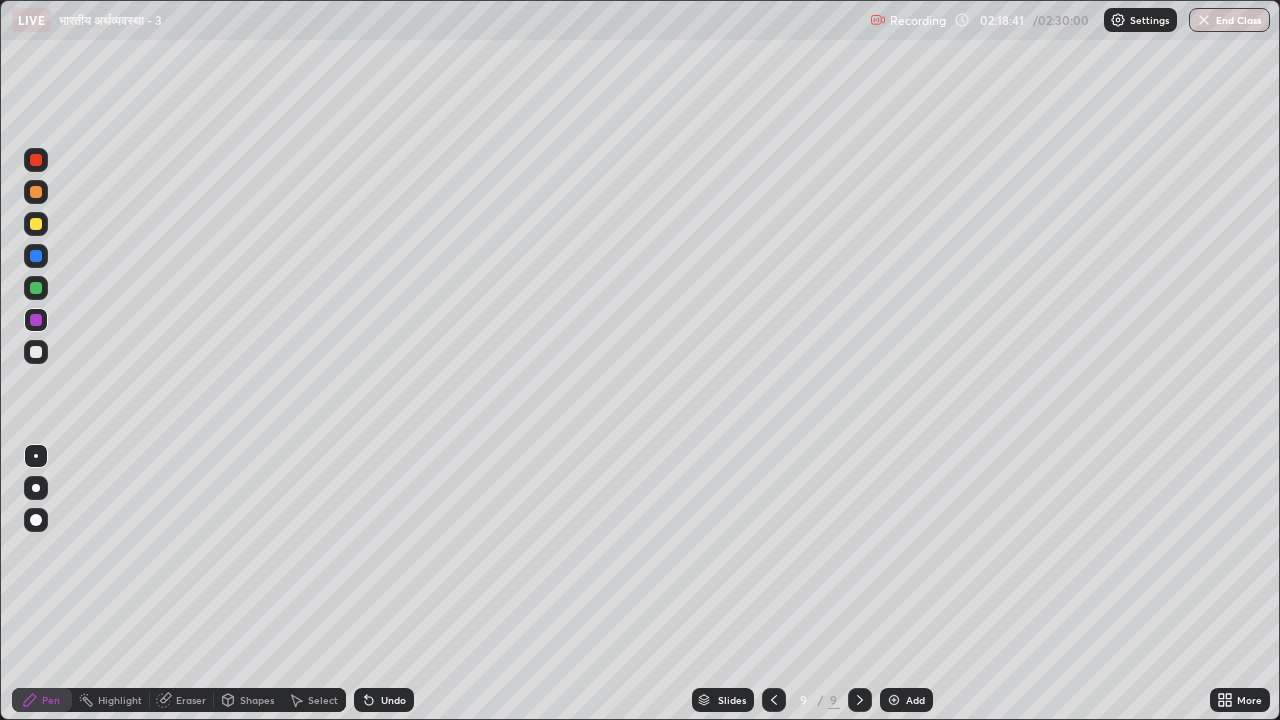 click 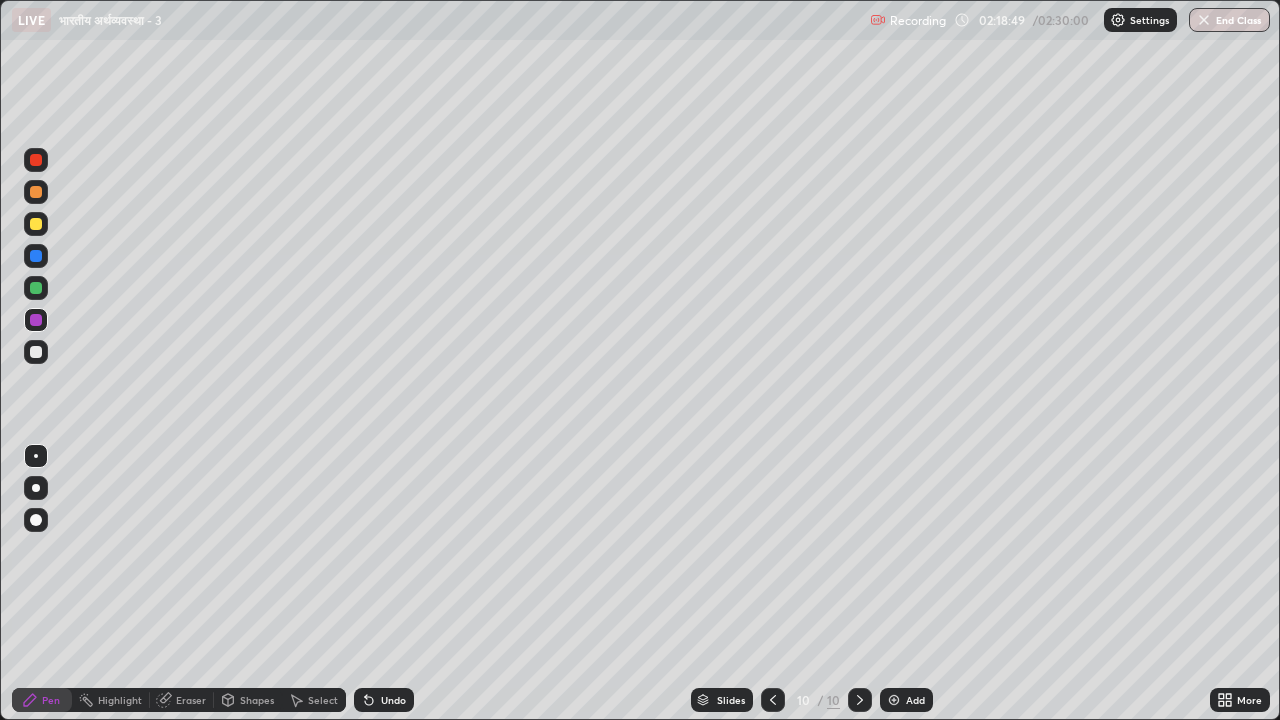click at bounding box center [36, 352] 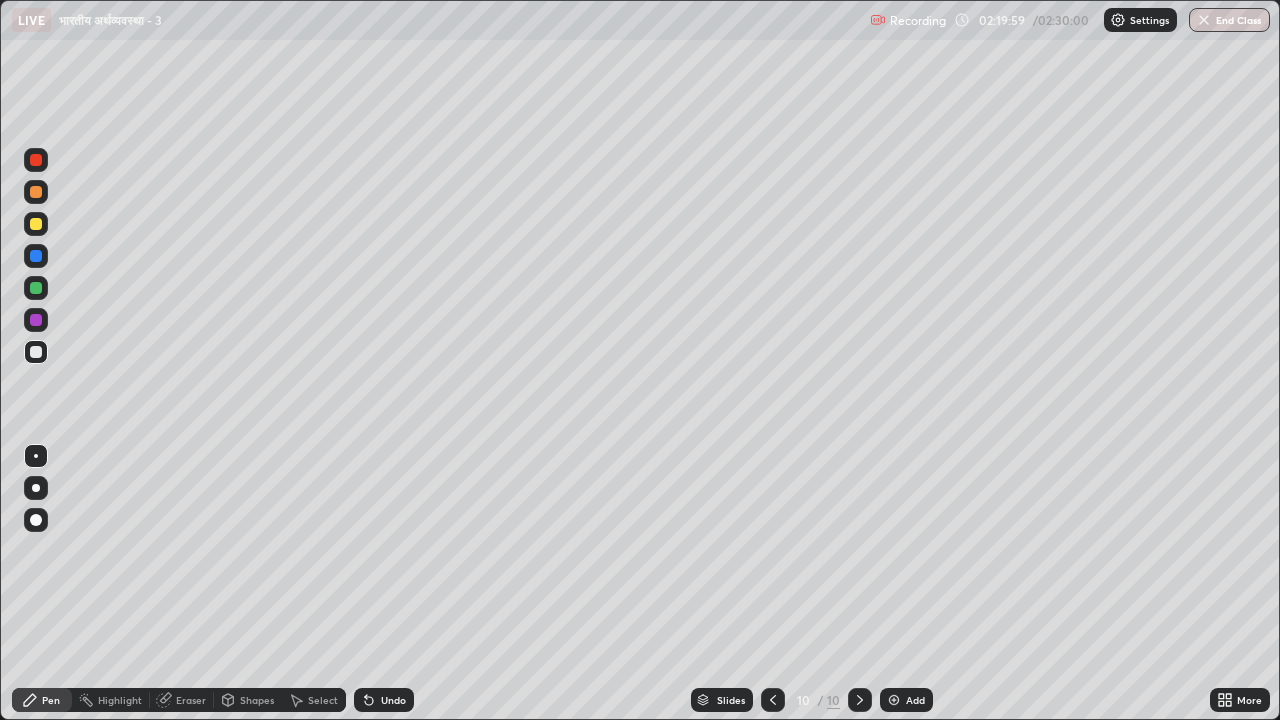 click at bounding box center [36, 352] 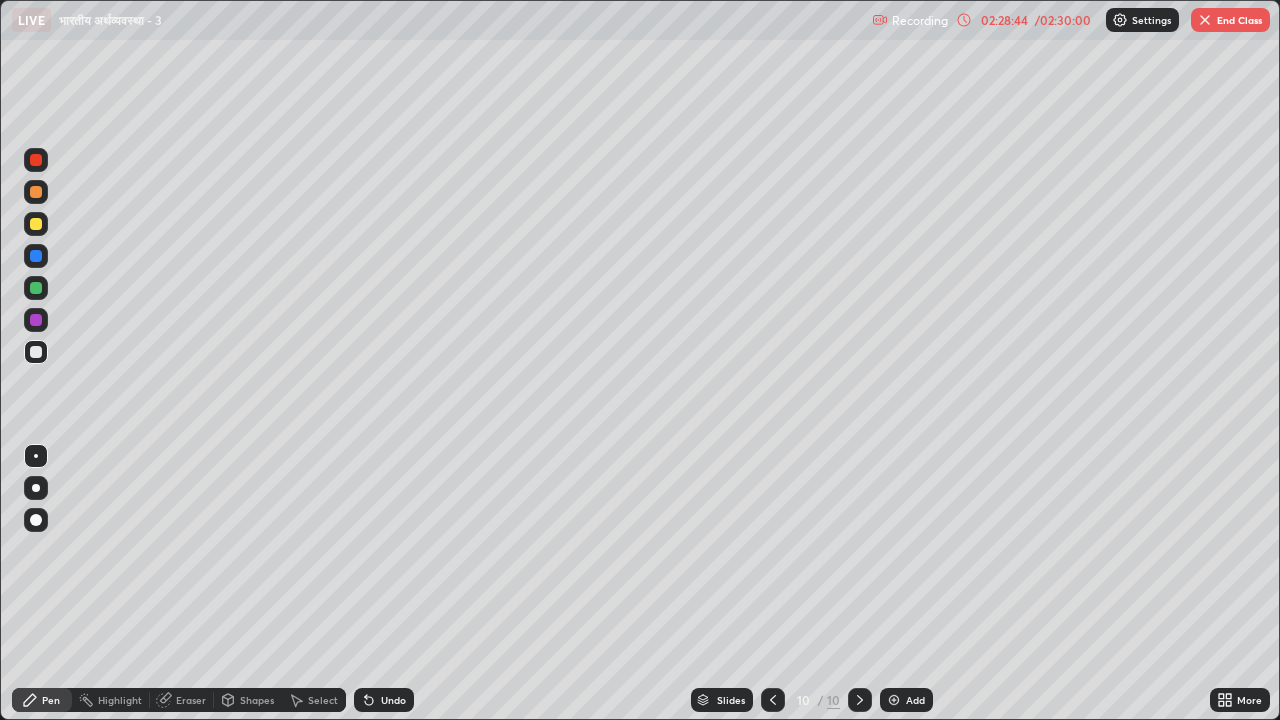 click at bounding box center [36, 224] 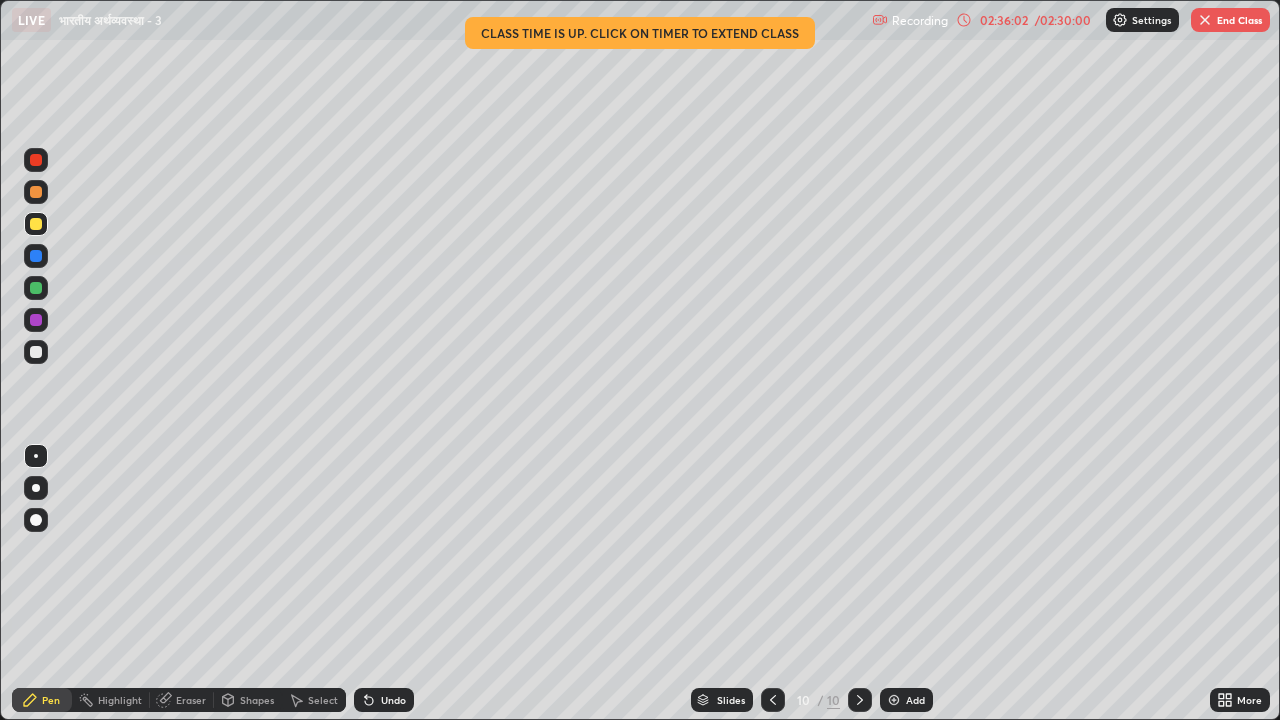 click on "End Class" at bounding box center (1230, 20) 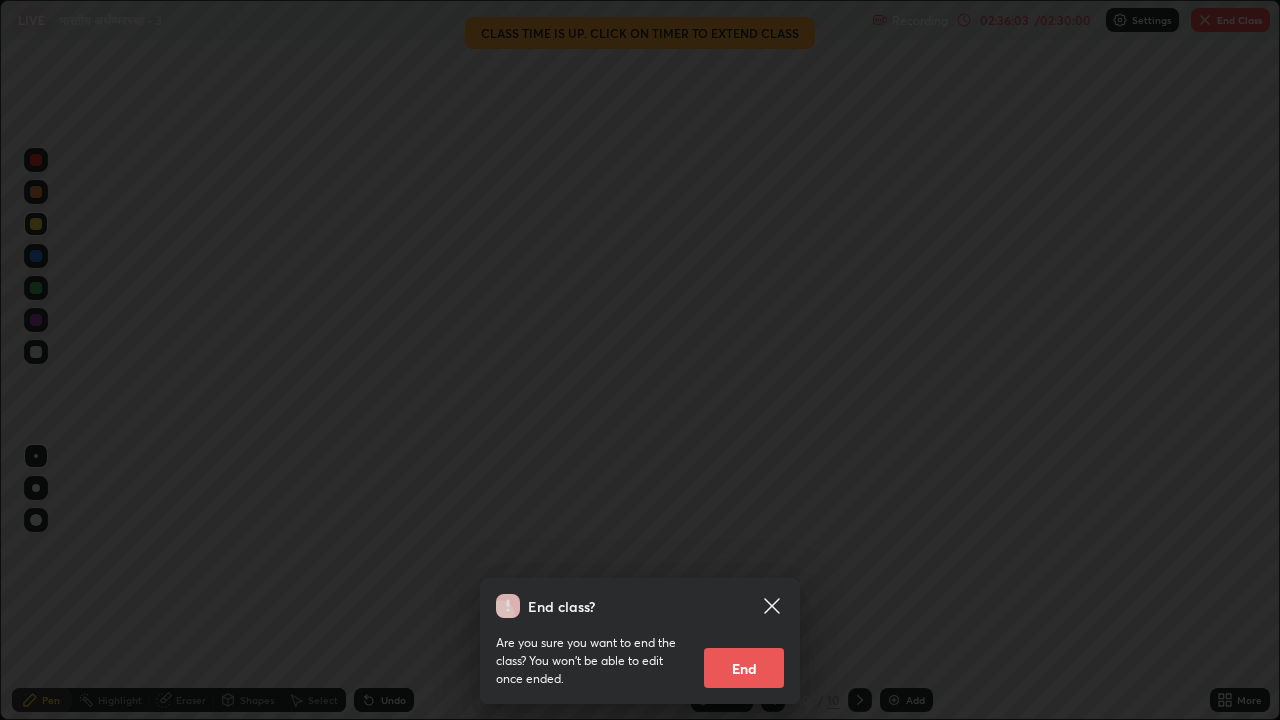 click on "End" at bounding box center (744, 668) 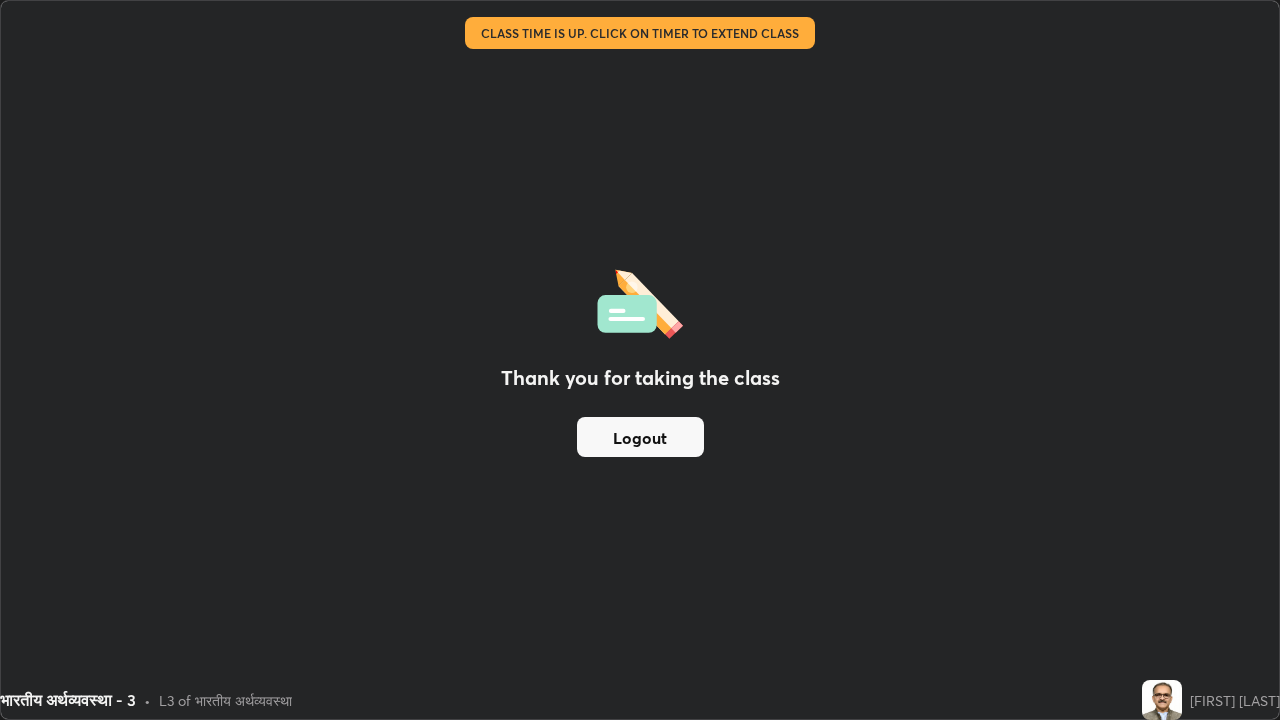 click on "Logout" at bounding box center (640, 437) 